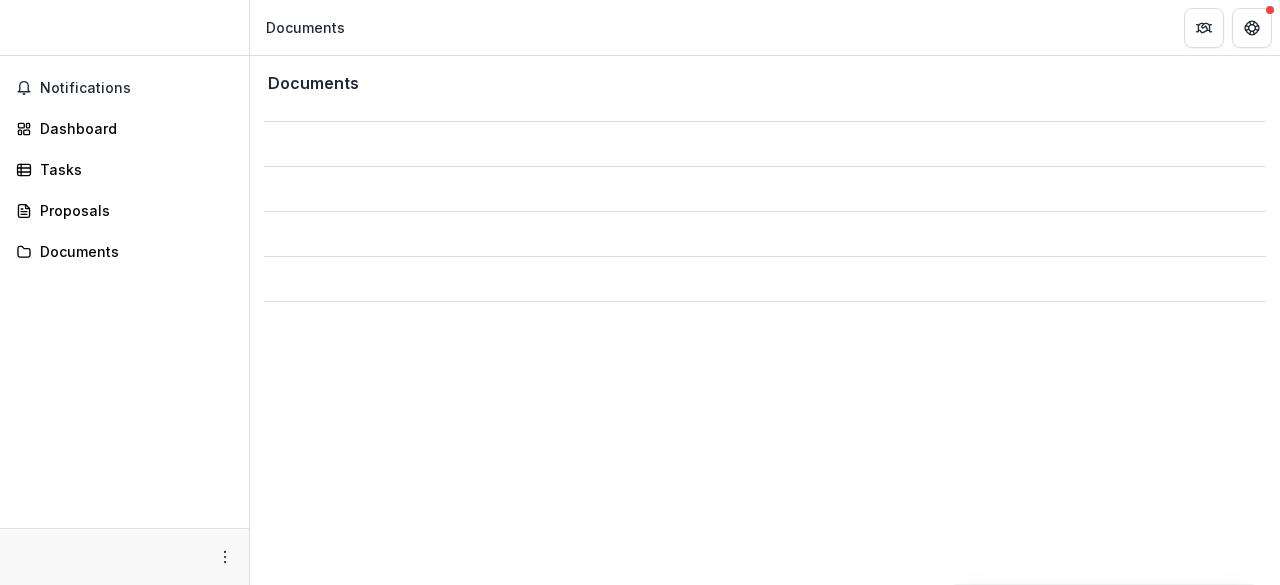 scroll, scrollTop: 0, scrollLeft: 0, axis: both 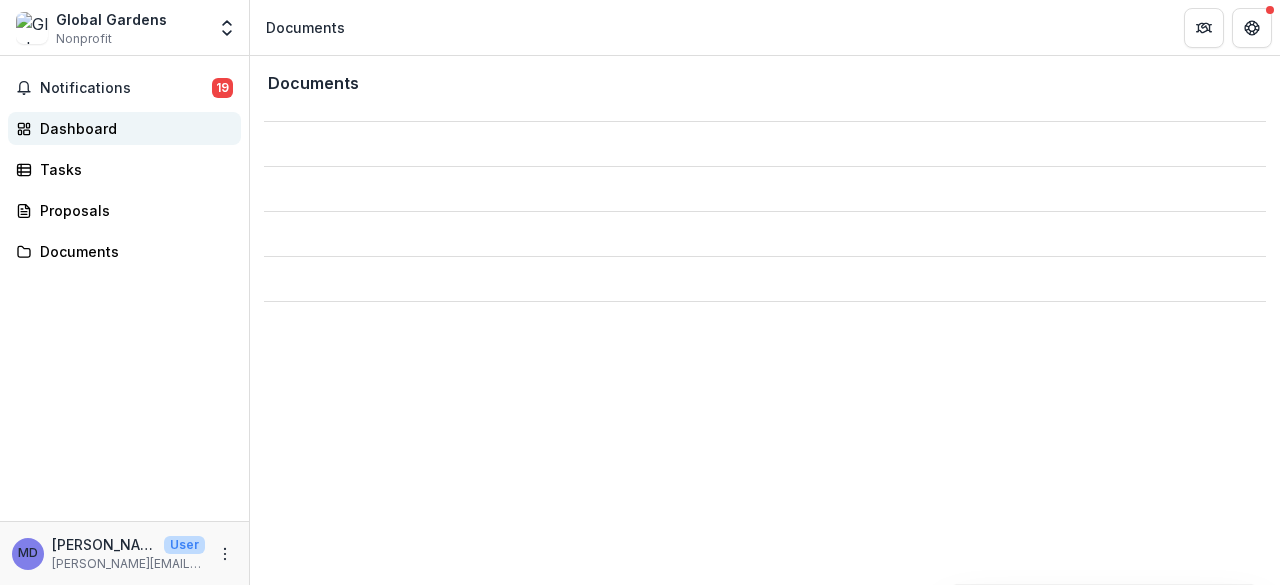 click on "Dashboard" at bounding box center [132, 128] 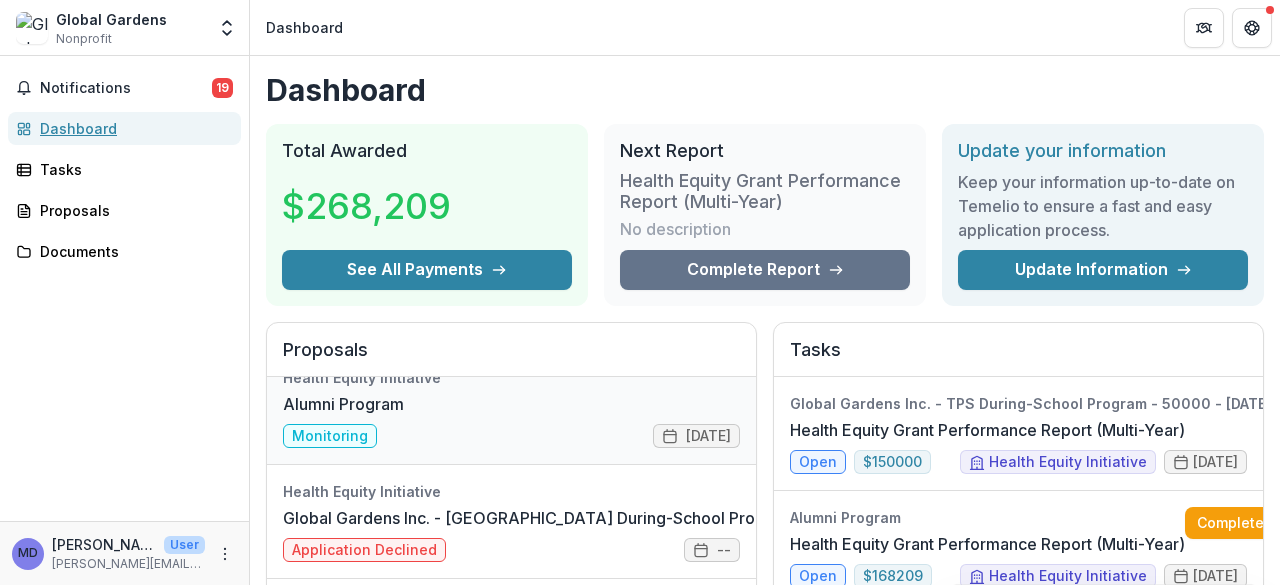 scroll, scrollTop: 0, scrollLeft: 0, axis: both 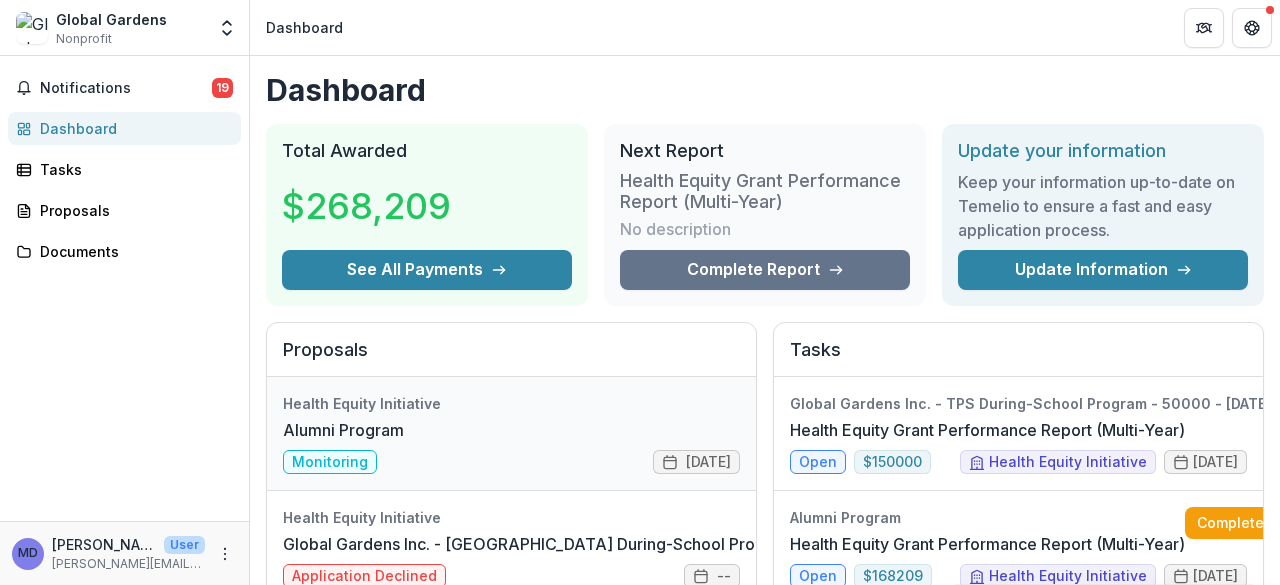 click on "Alumni Program" at bounding box center (343, 430) 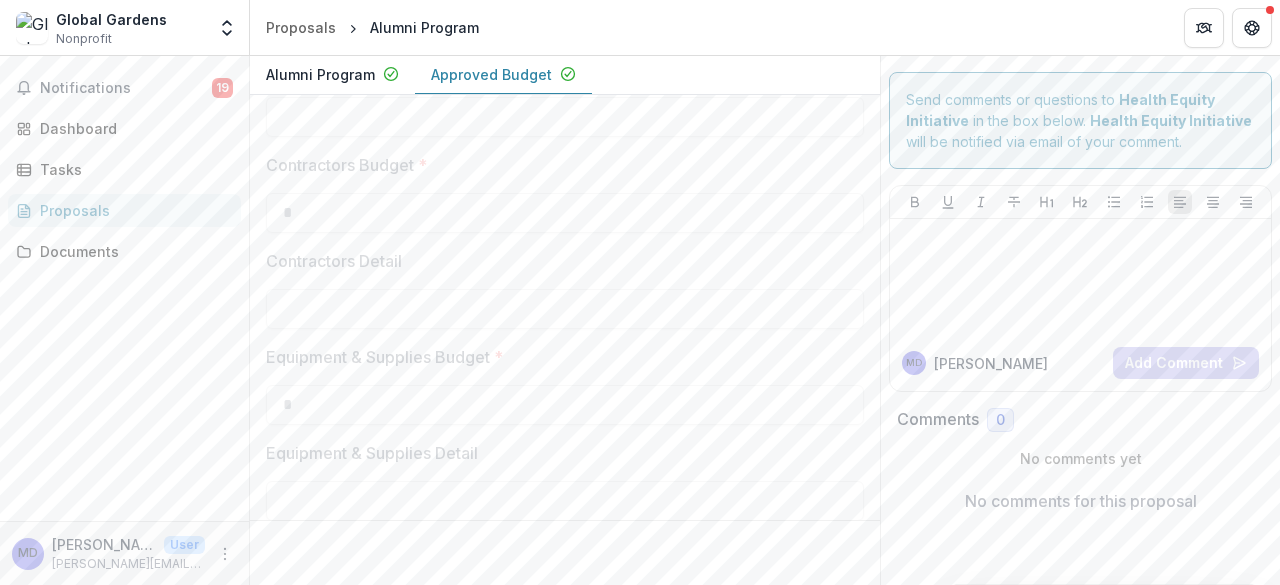 scroll, scrollTop: 1321, scrollLeft: 0, axis: vertical 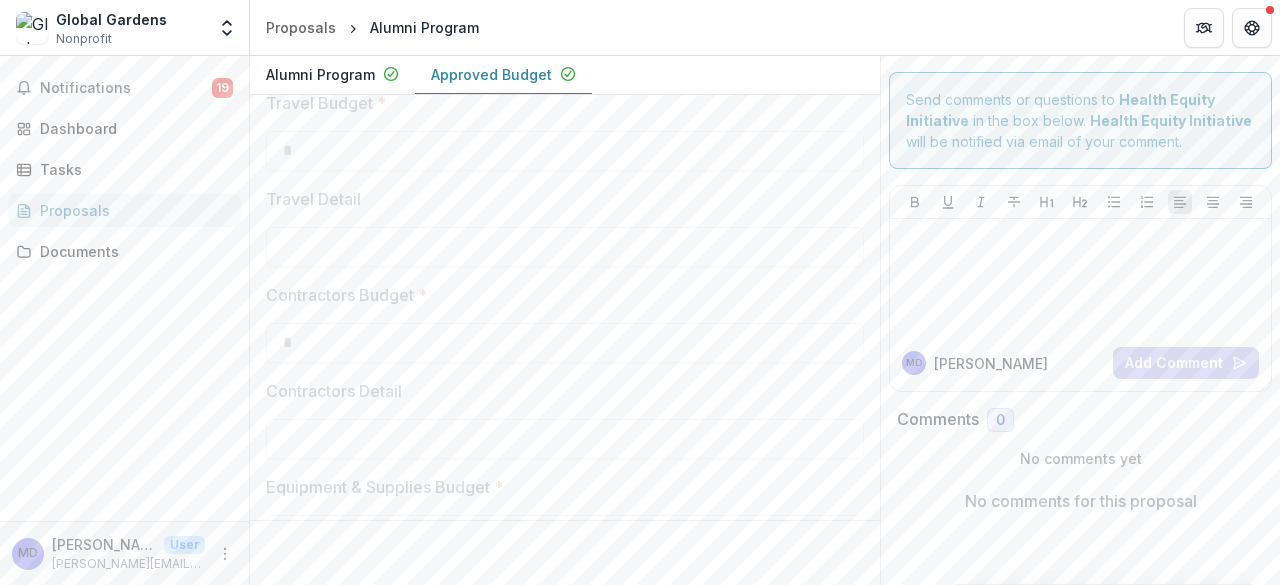 click on "Approved Budget" at bounding box center [491, 74] 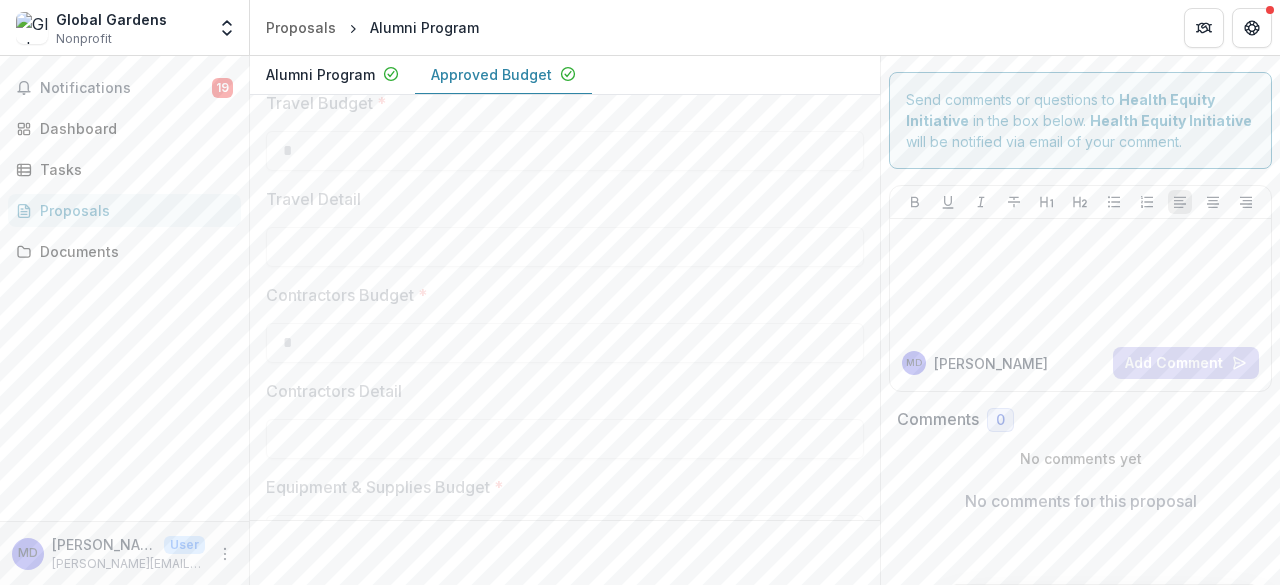 click on "Alumni Program" at bounding box center [320, 74] 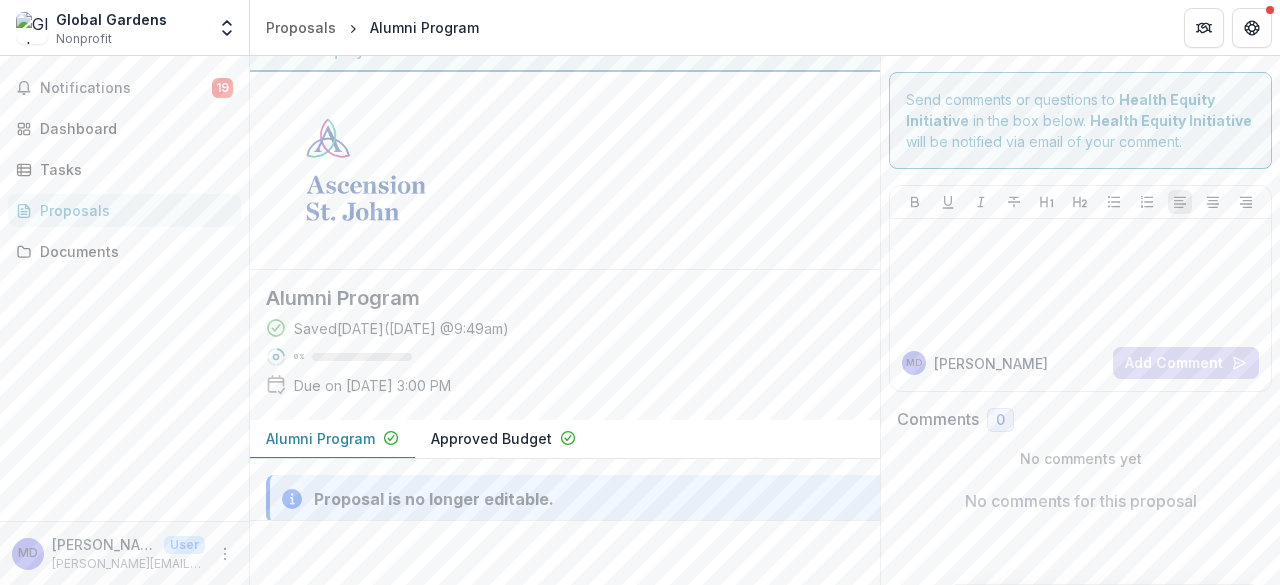 scroll, scrollTop: 0, scrollLeft: 0, axis: both 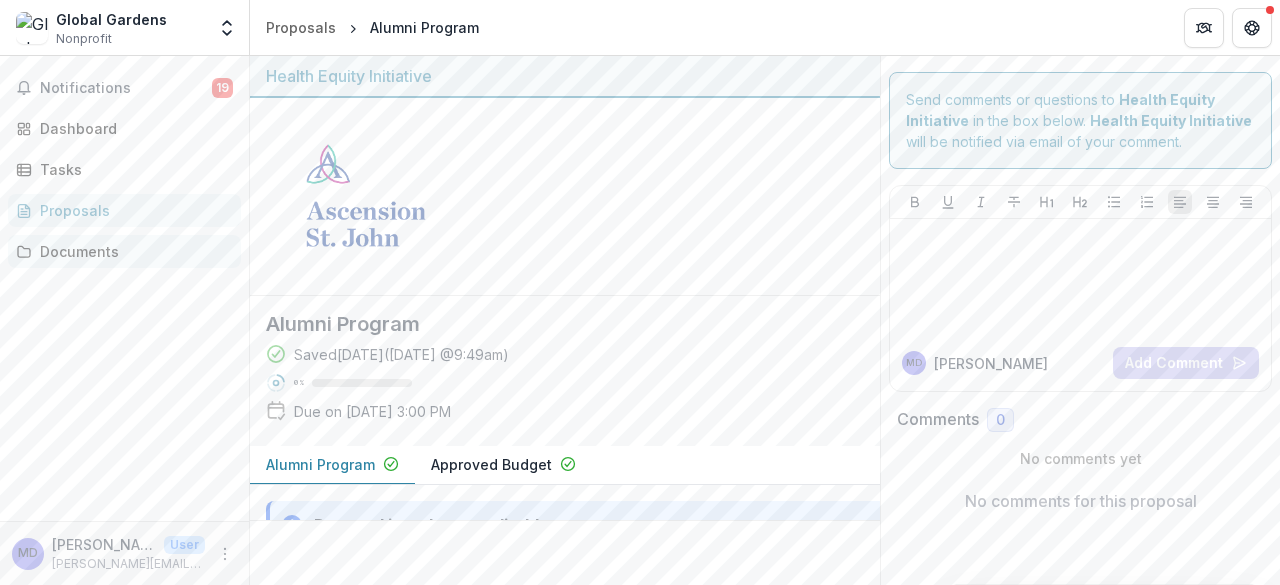 click on "Documents" at bounding box center (132, 251) 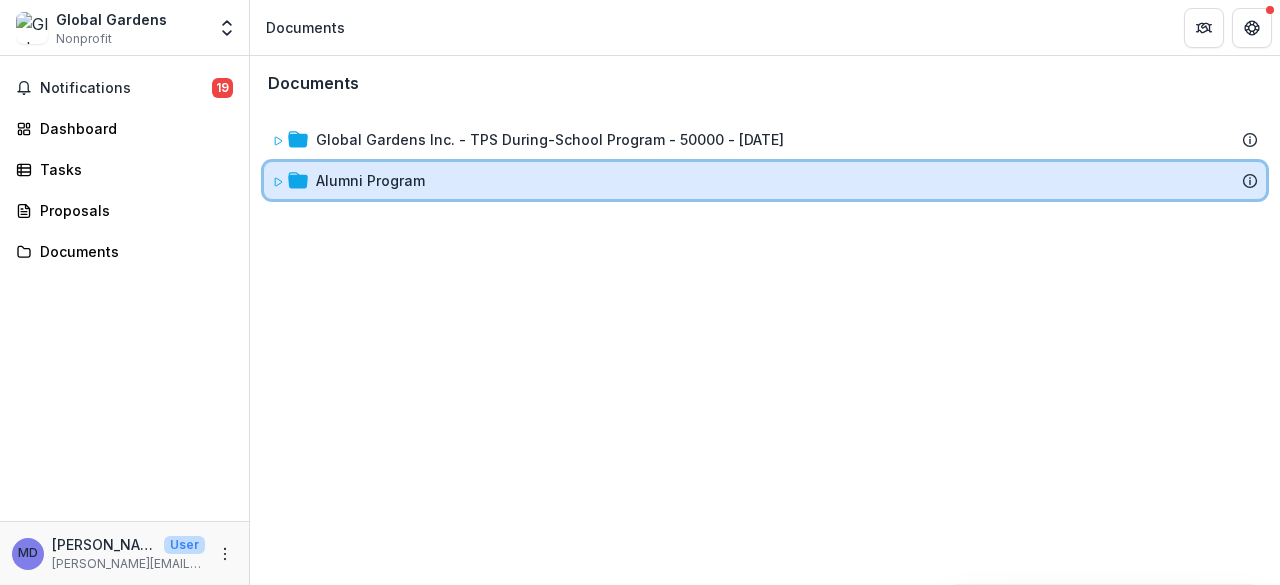 click 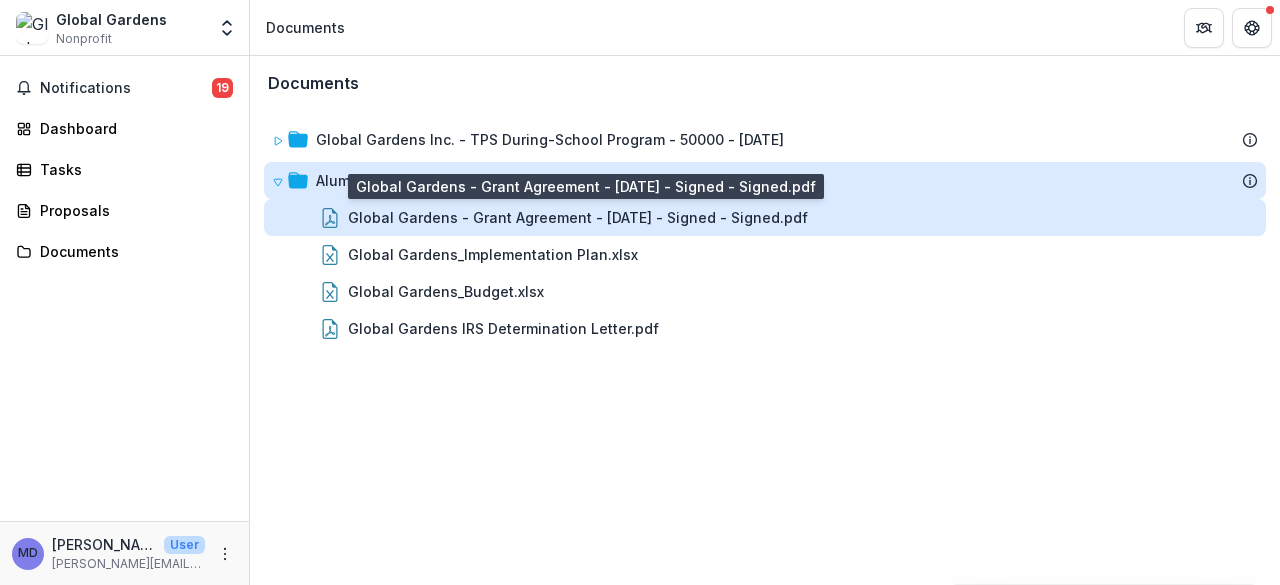 click on "Global Gardens - Grant Agreement - [DATE] - Signed - Signed.pdf" at bounding box center [578, 217] 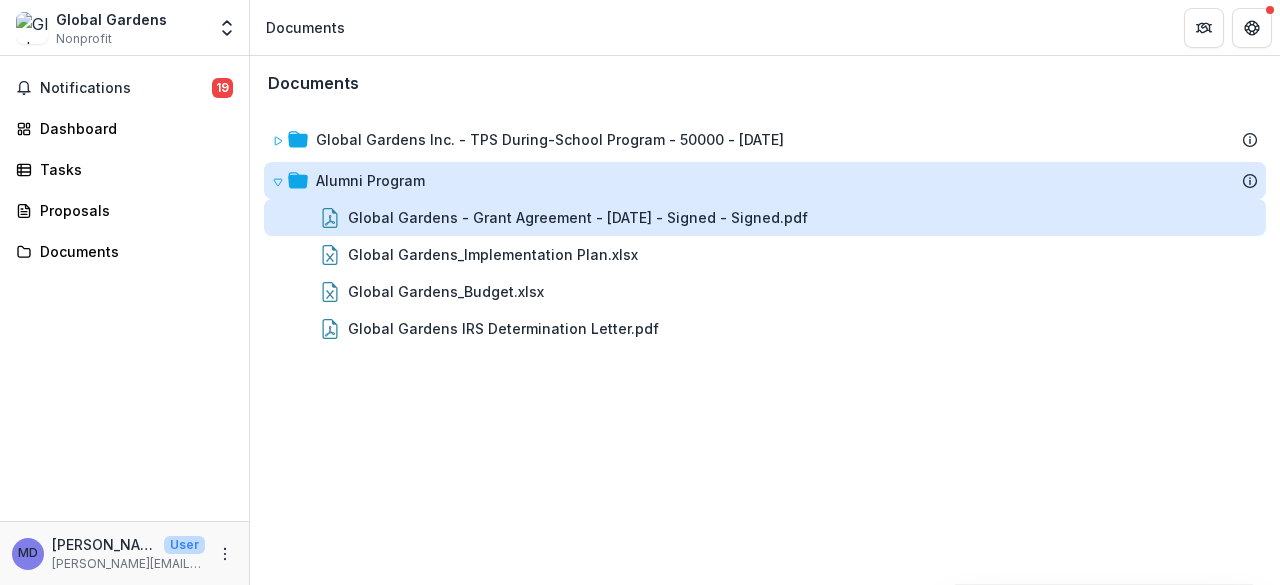 click on "Loading..." at bounding box center [640, 294] 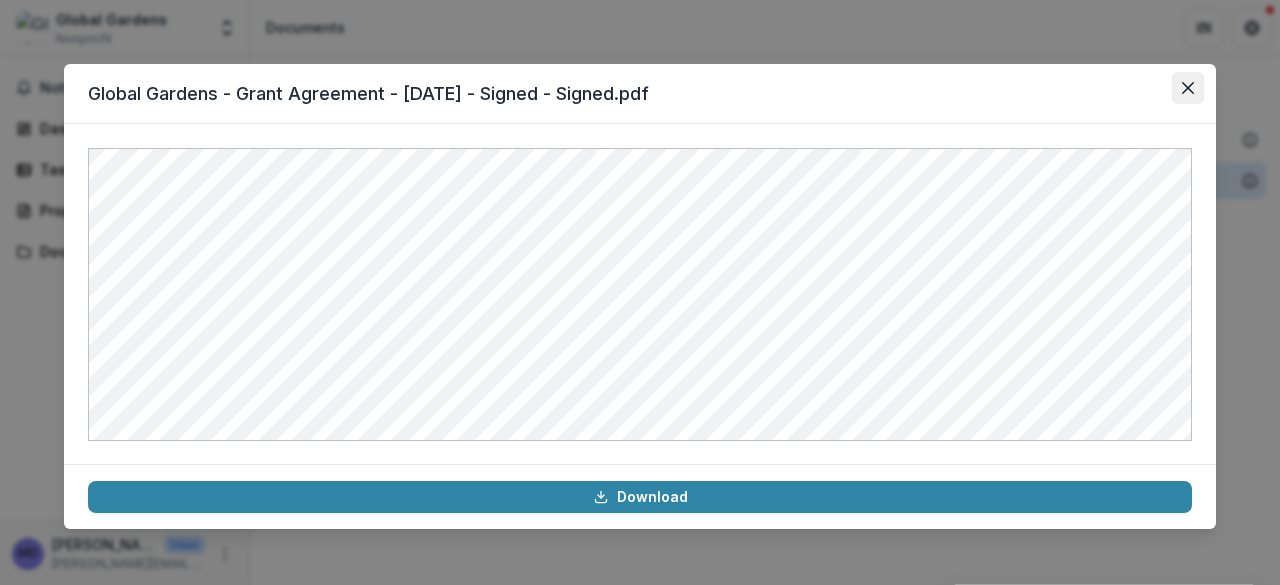 click 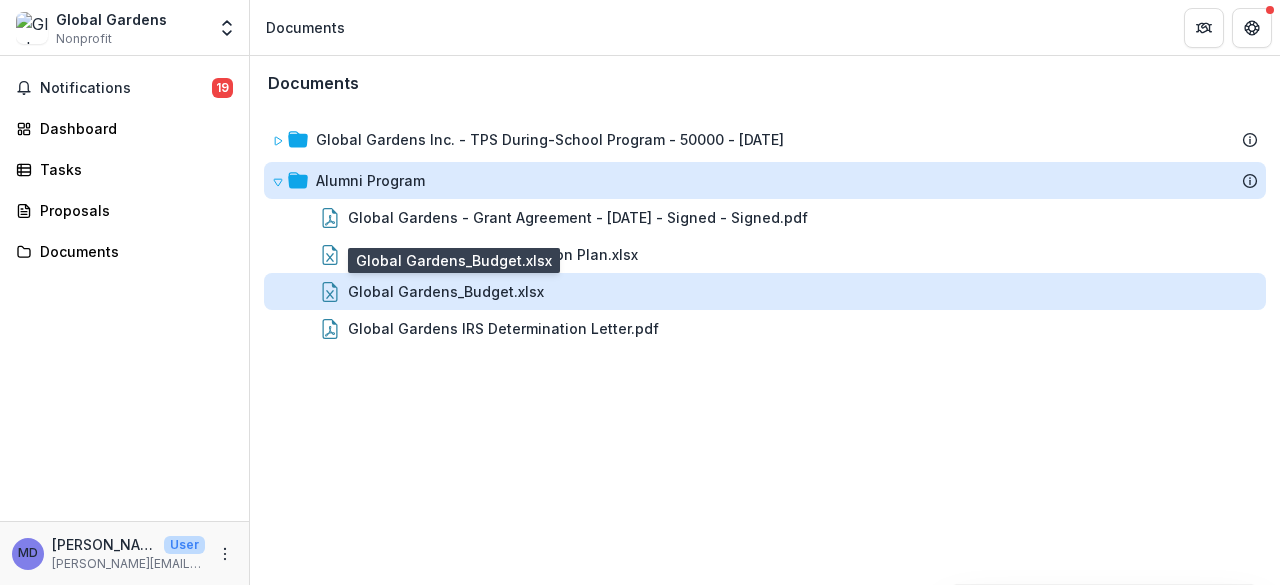 click on "Global Gardens_Budget.xlsx" at bounding box center (446, 291) 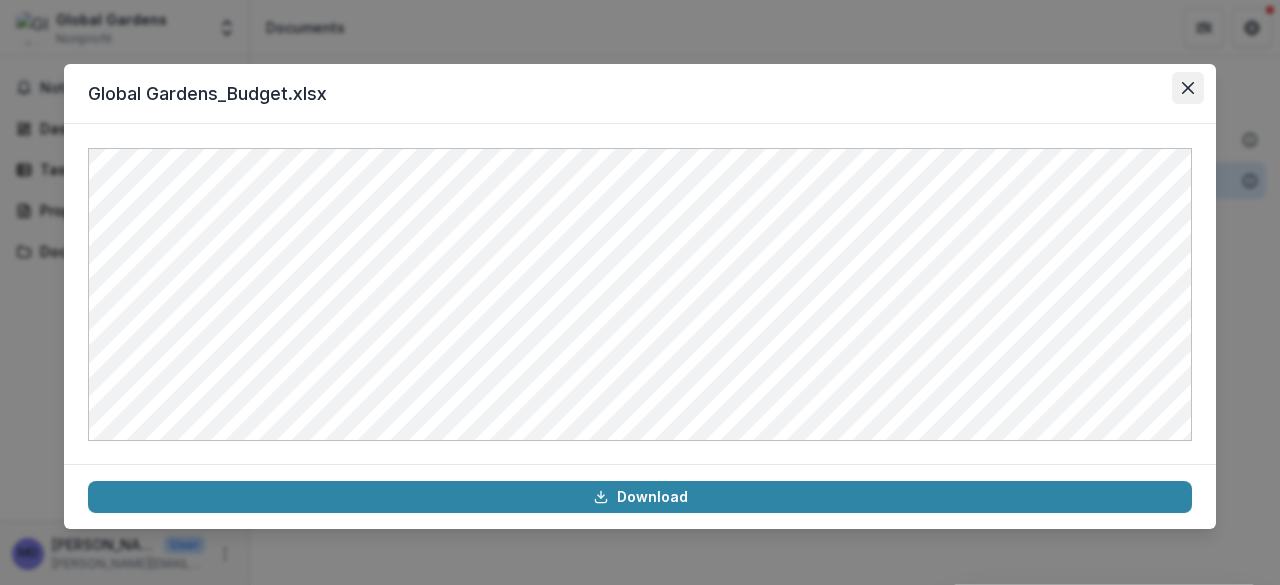 click 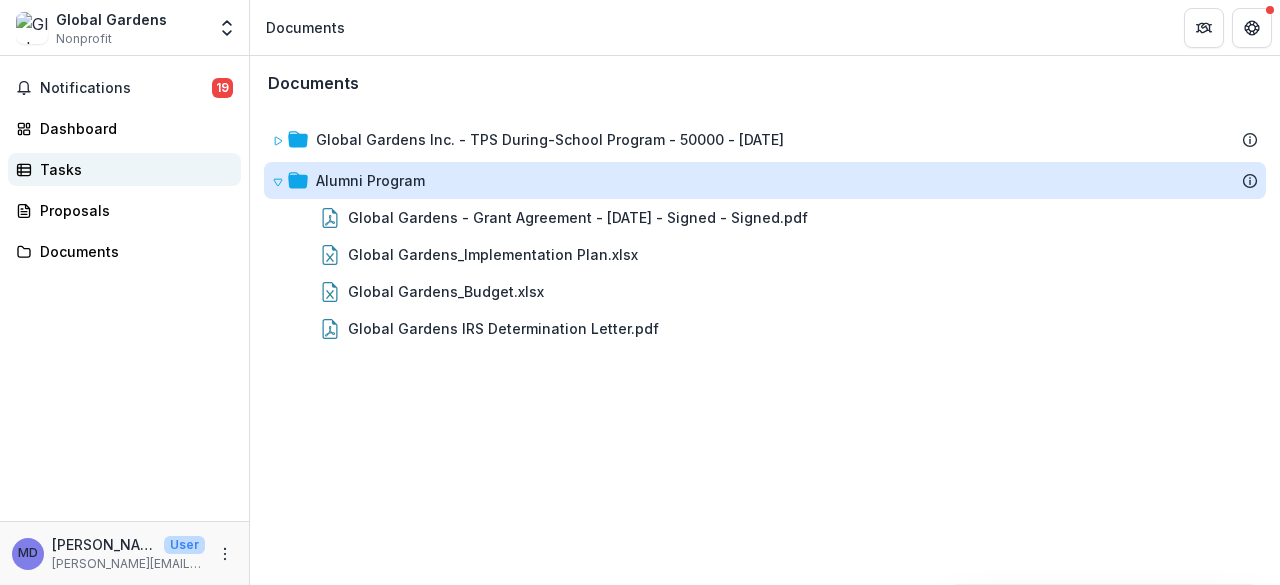 click on "Tasks" at bounding box center (132, 169) 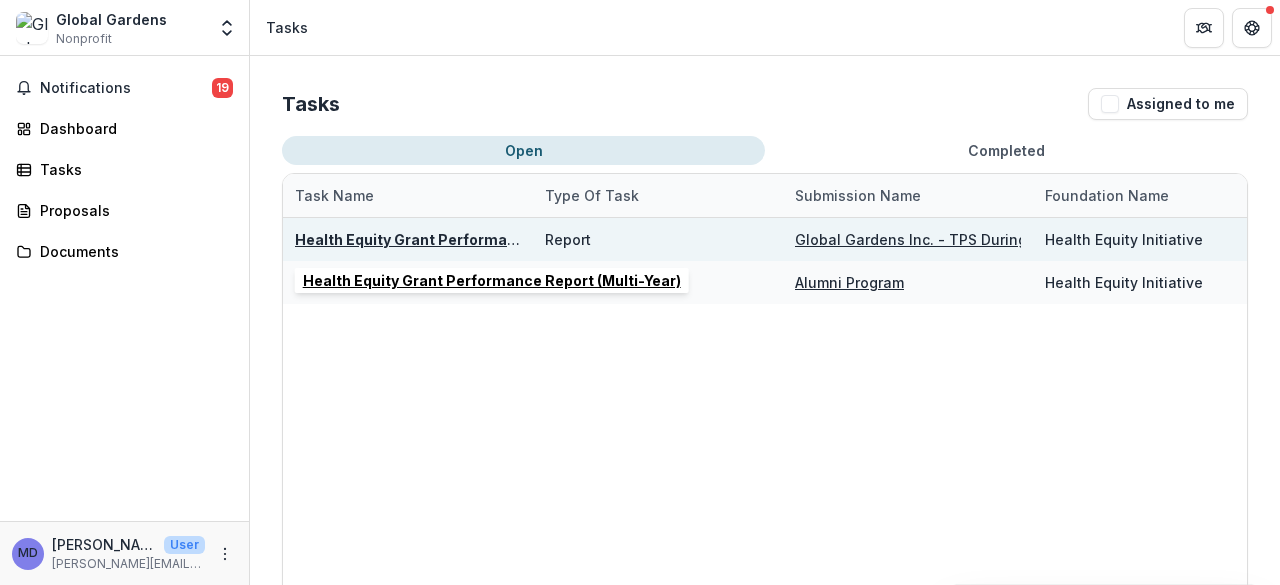 click on "Health Equity Grant Performance Report (Multi-Year)" at bounding box center [408, 239] 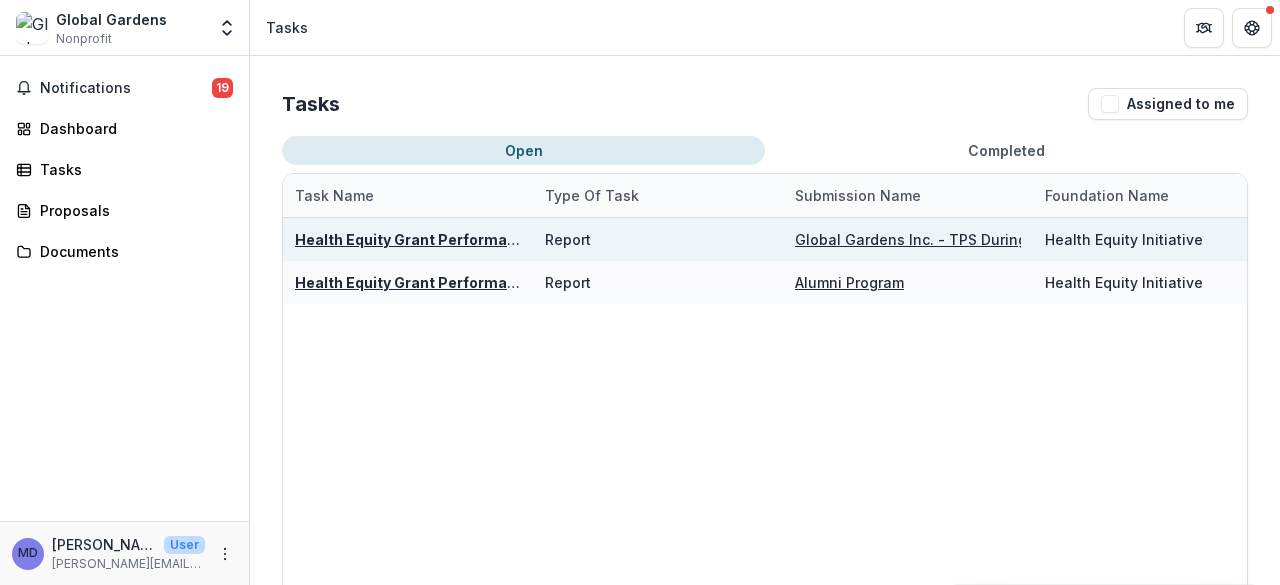 click on "Health Equity Grant Performance Report (Multi-Year)" at bounding box center [484, 239] 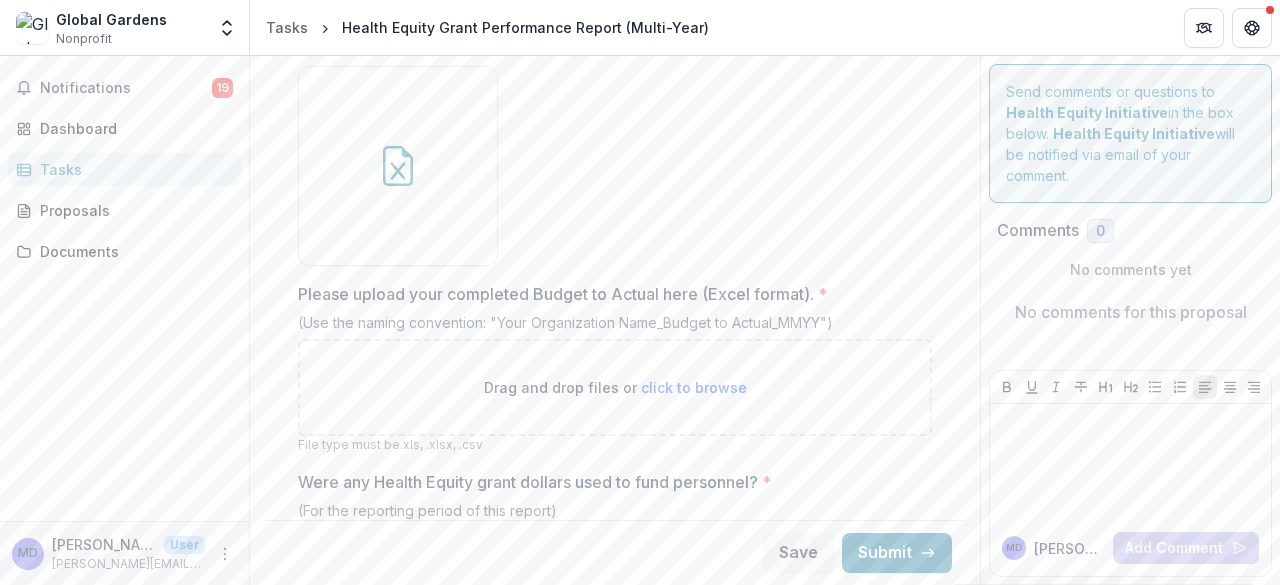 scroll, scrollTop: 1730, scrollLeft: 0, axis: vertical 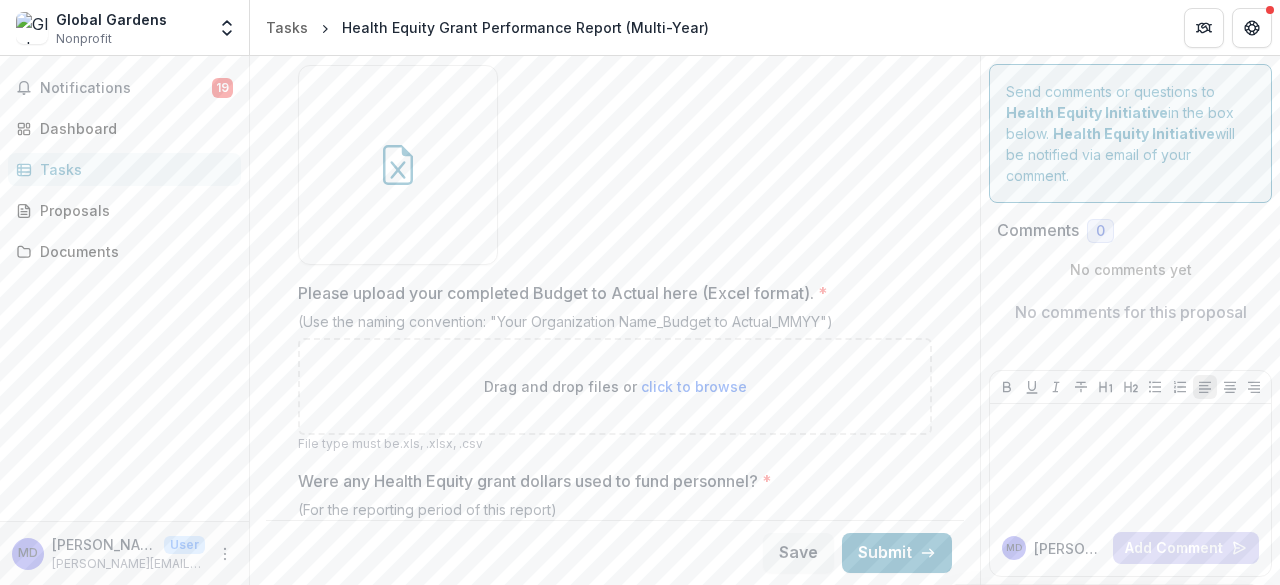 click on "click to browse" at bounding box center [694, 386] 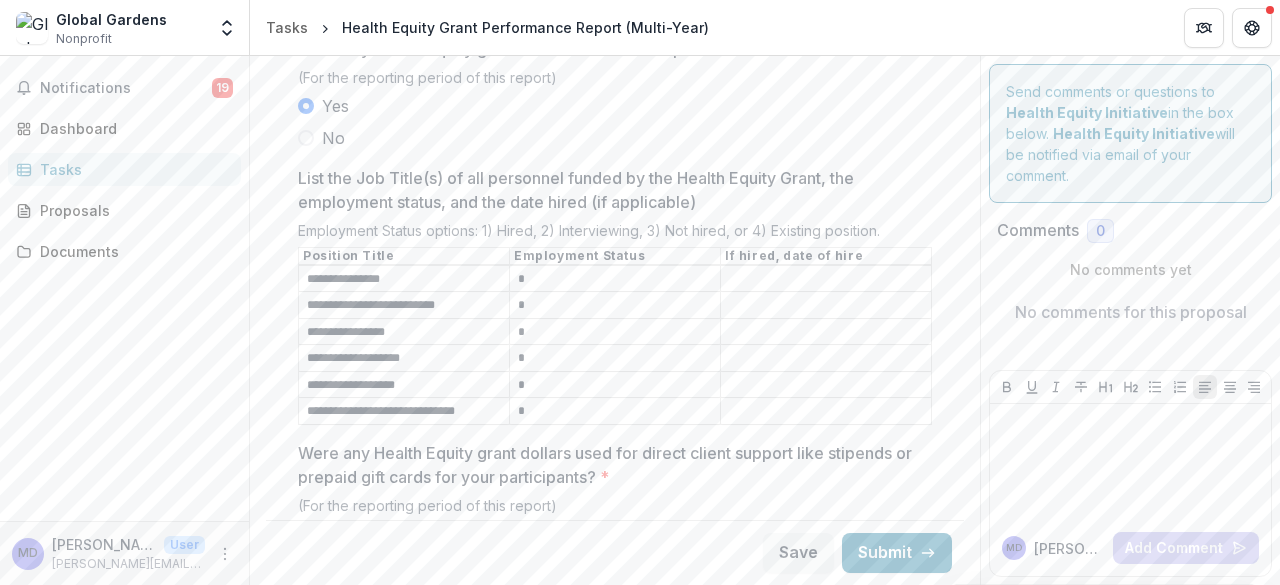 scroll, scrollTop: 2327, scrollLeft: 0, axis: vertical 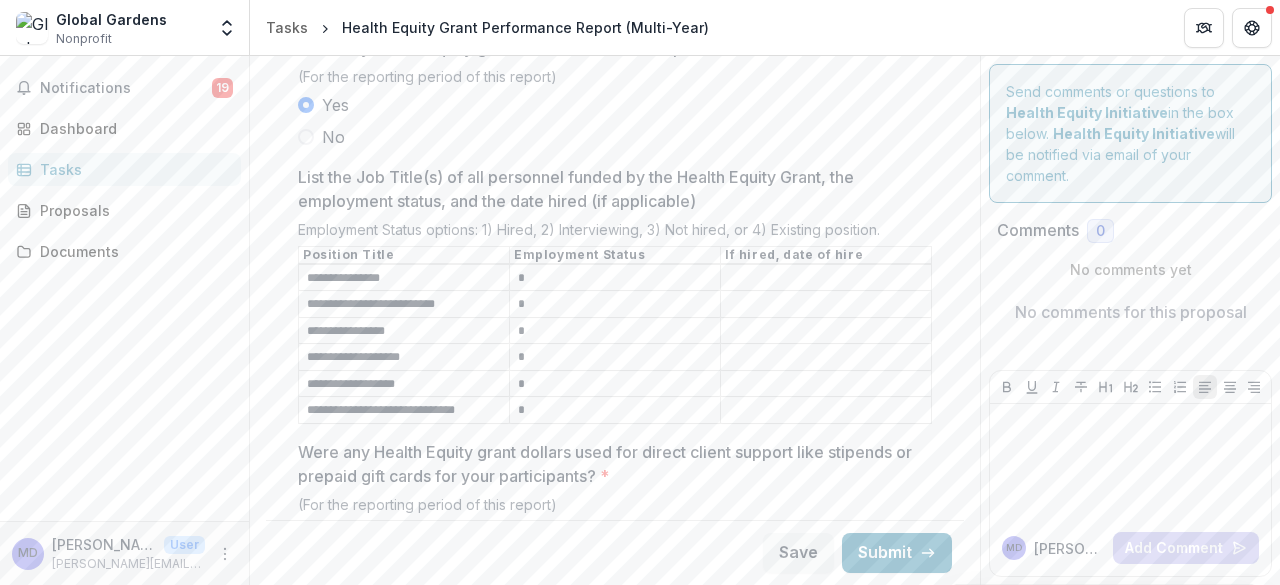 click on "**********" at bounding box center [404, 411] 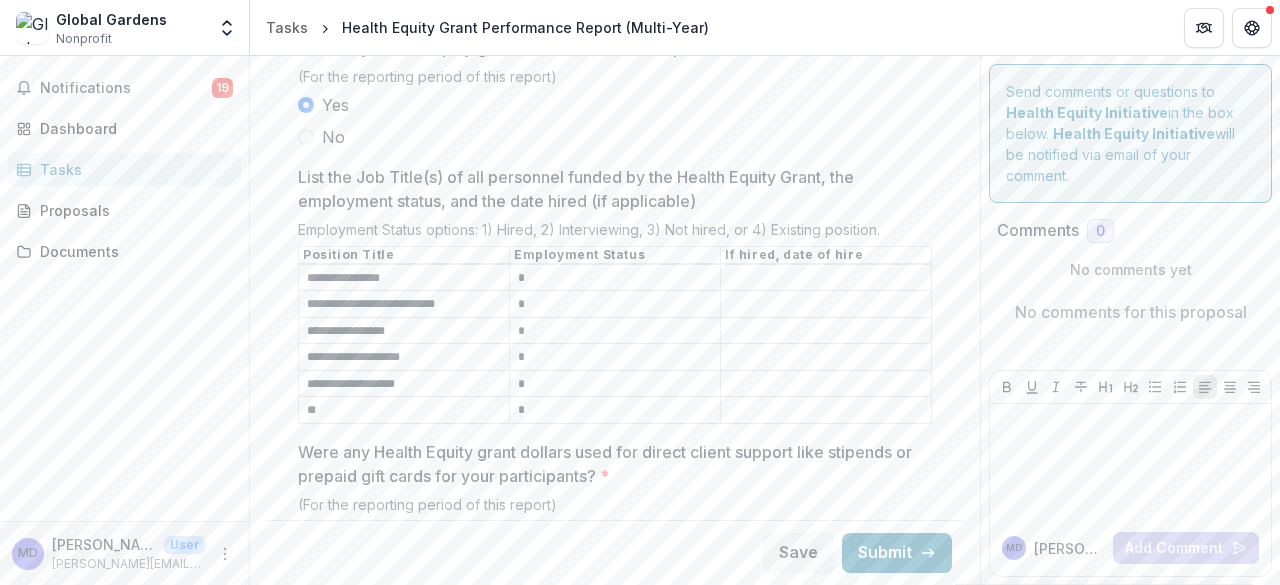 type on "*" 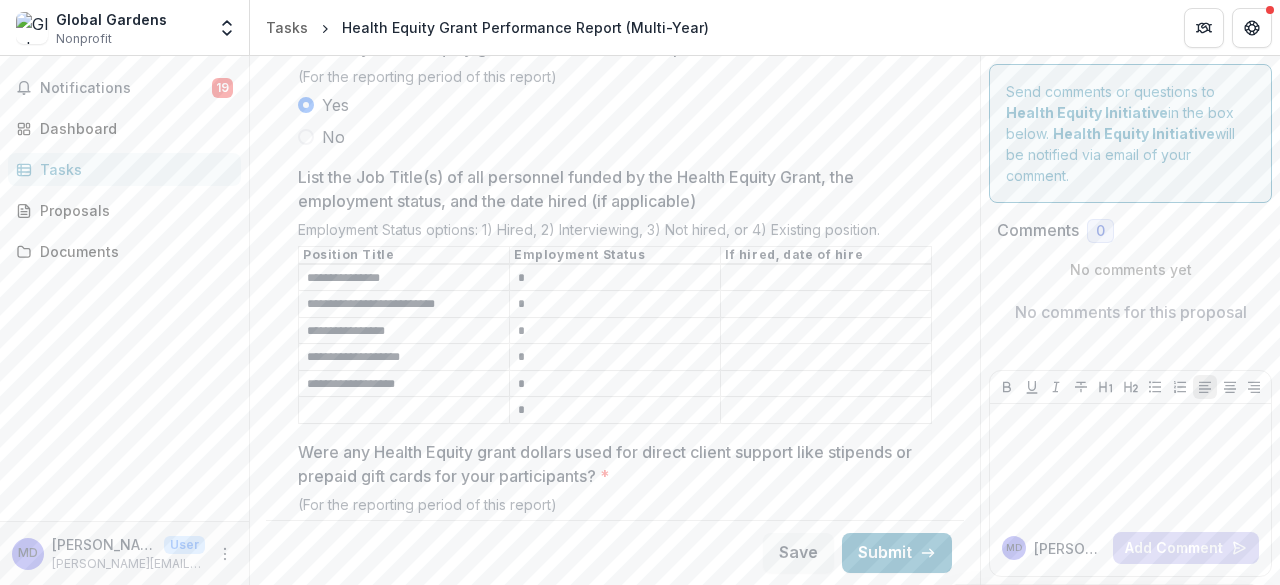 type 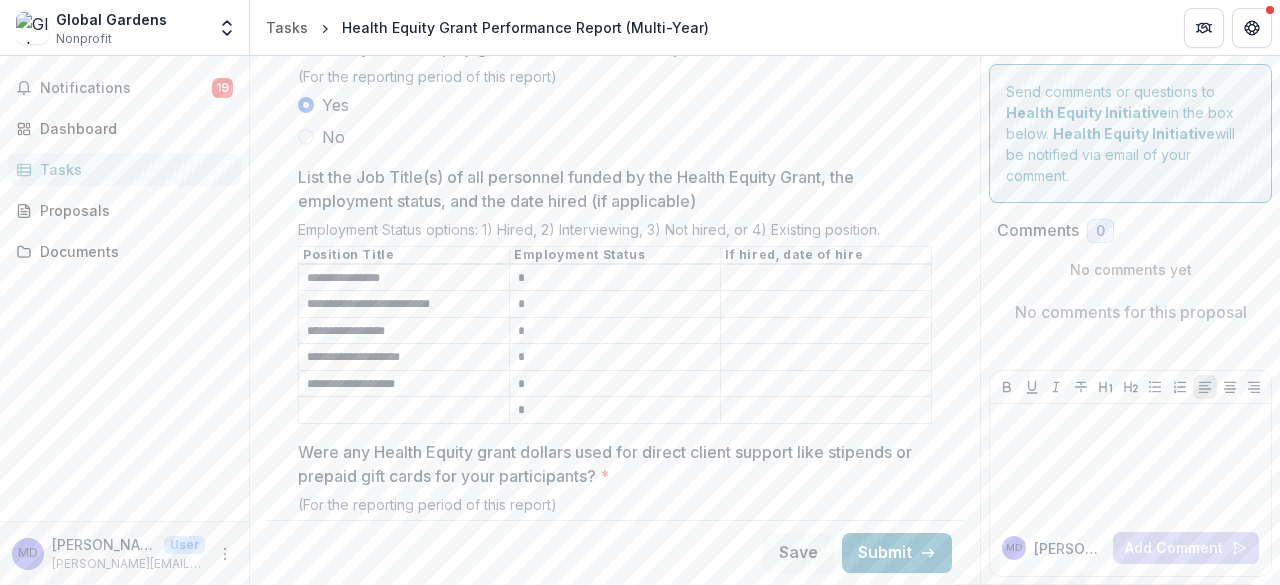 type on "**********" 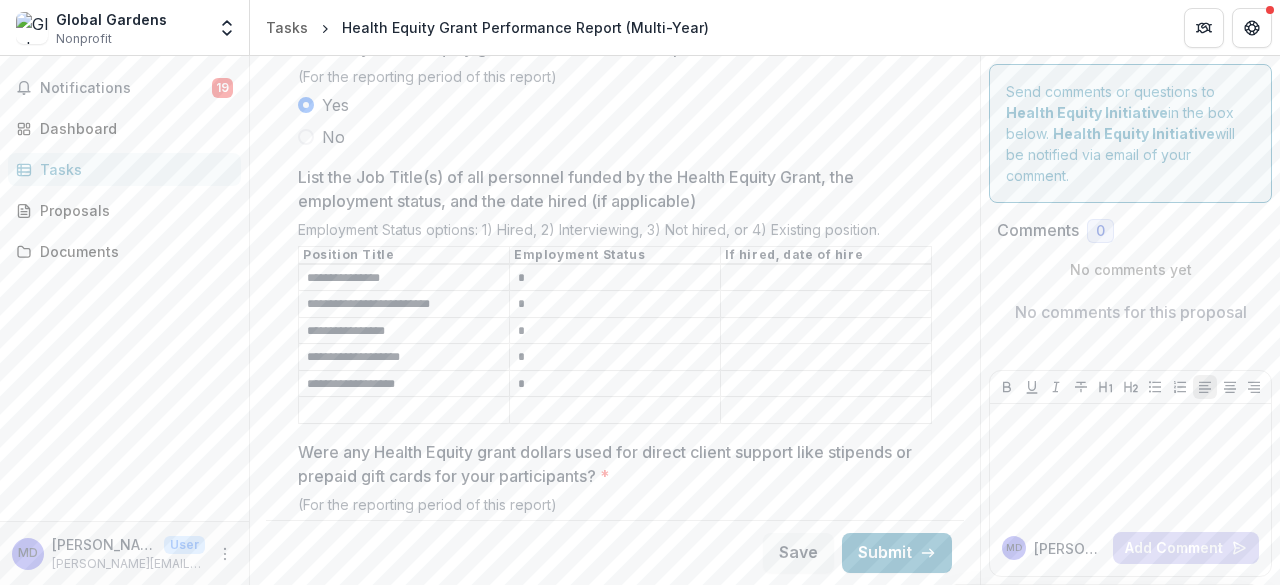 type 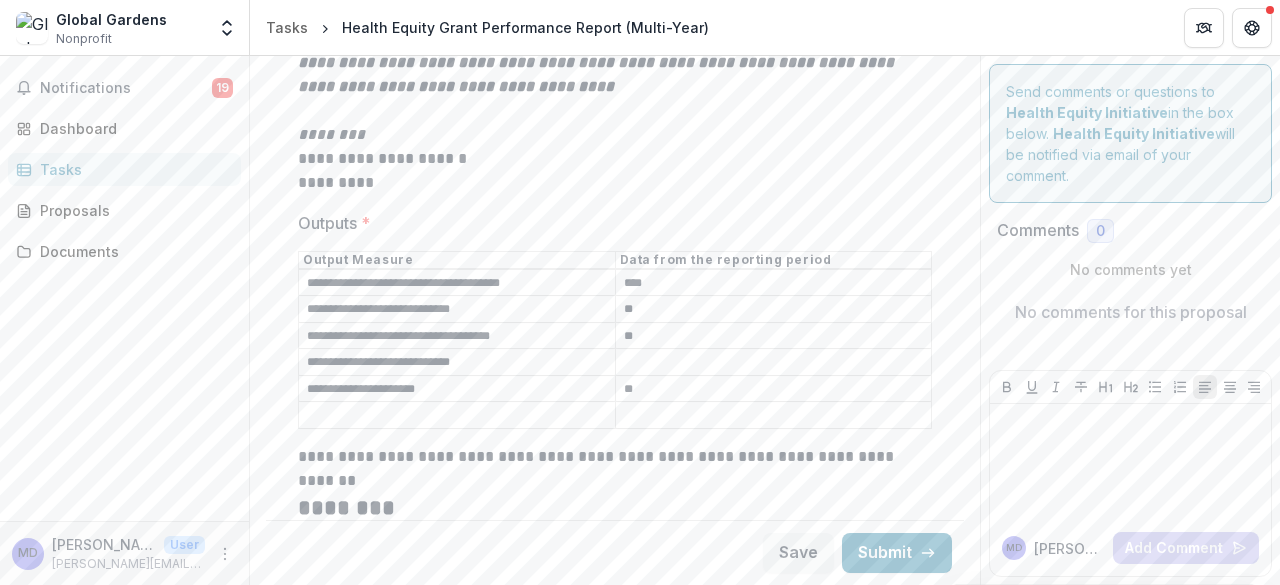 scroll, scrollTop: 3284, scrollLeft: 0, axis: vertical 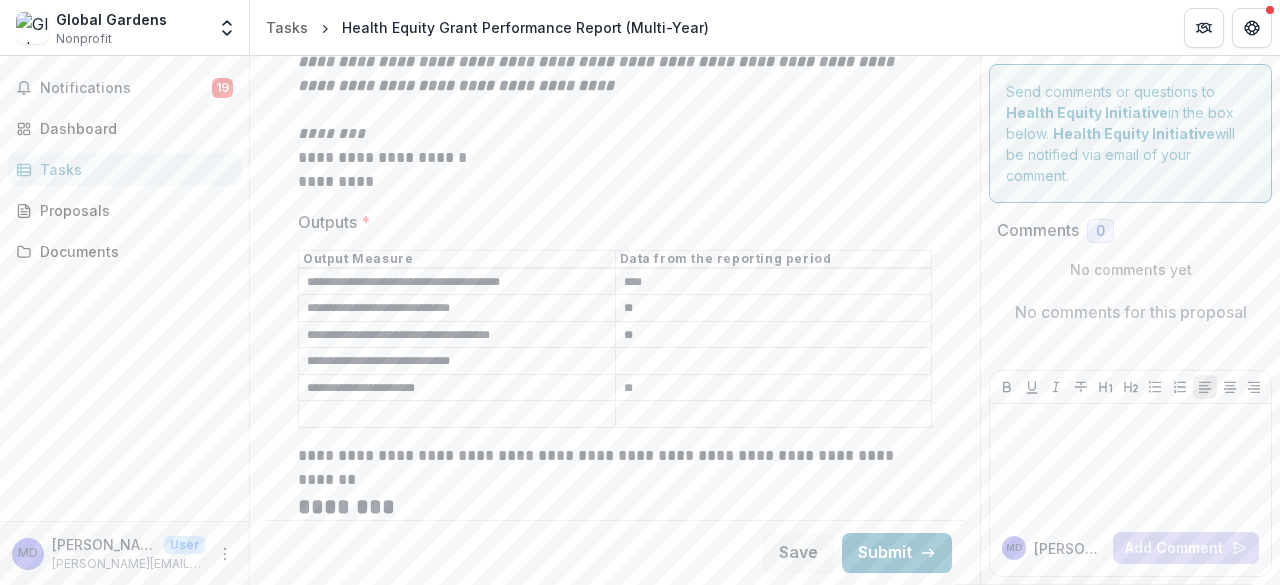 click on "Outputs *" at bounding box center (774, 362) 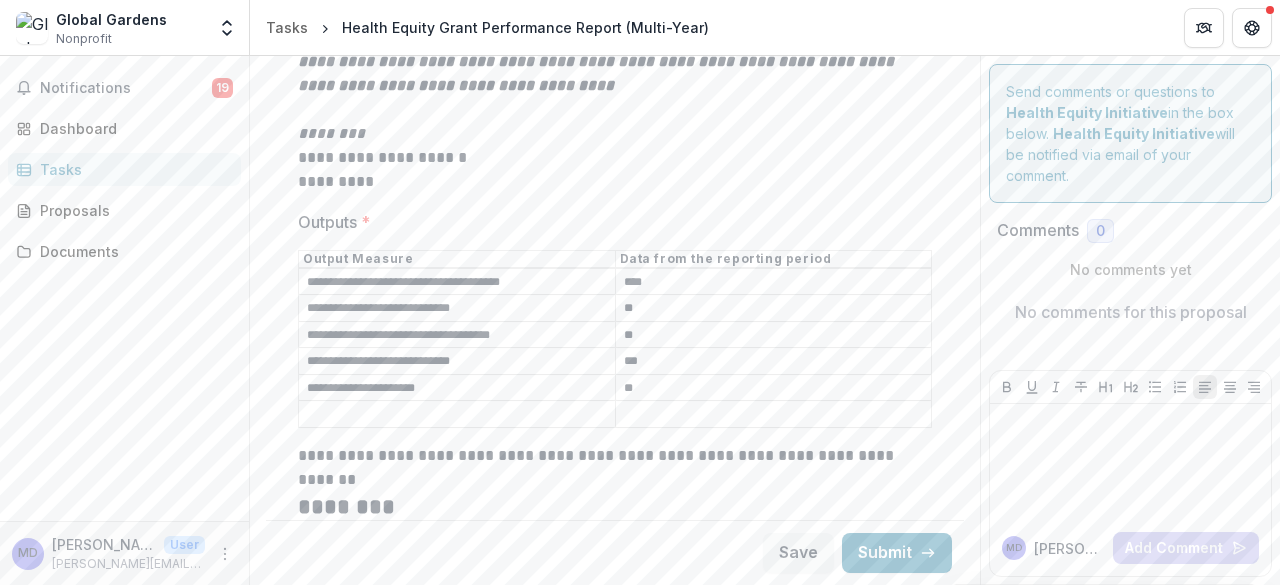 type on "***" 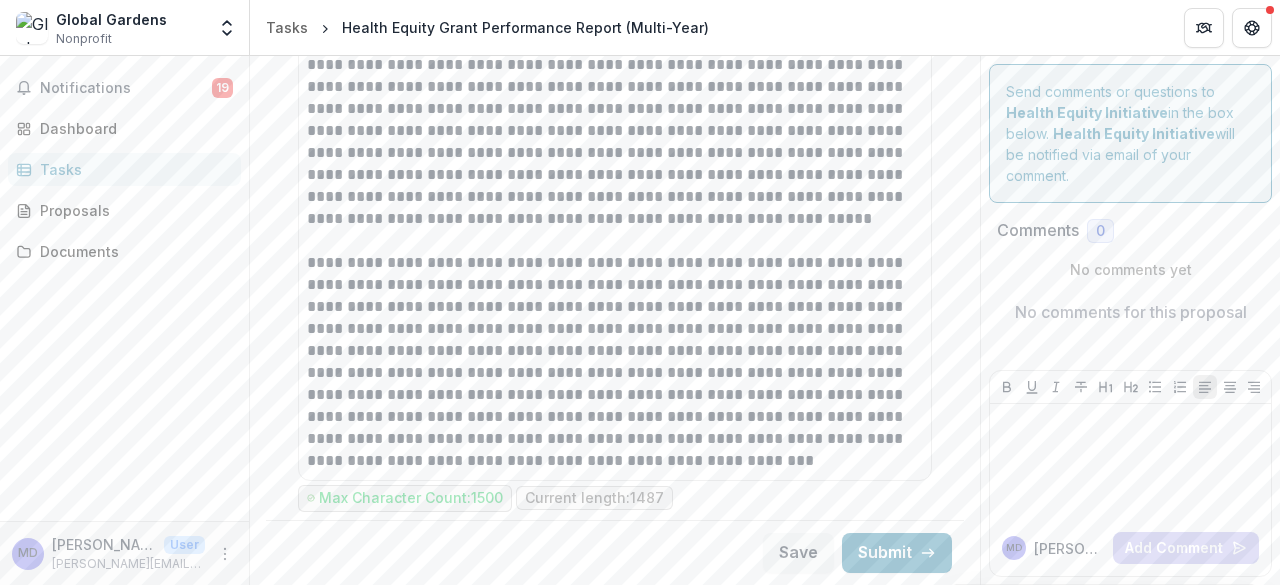 scroll, scrollTop: 5083, scrollLeft: 0, axis: vertical 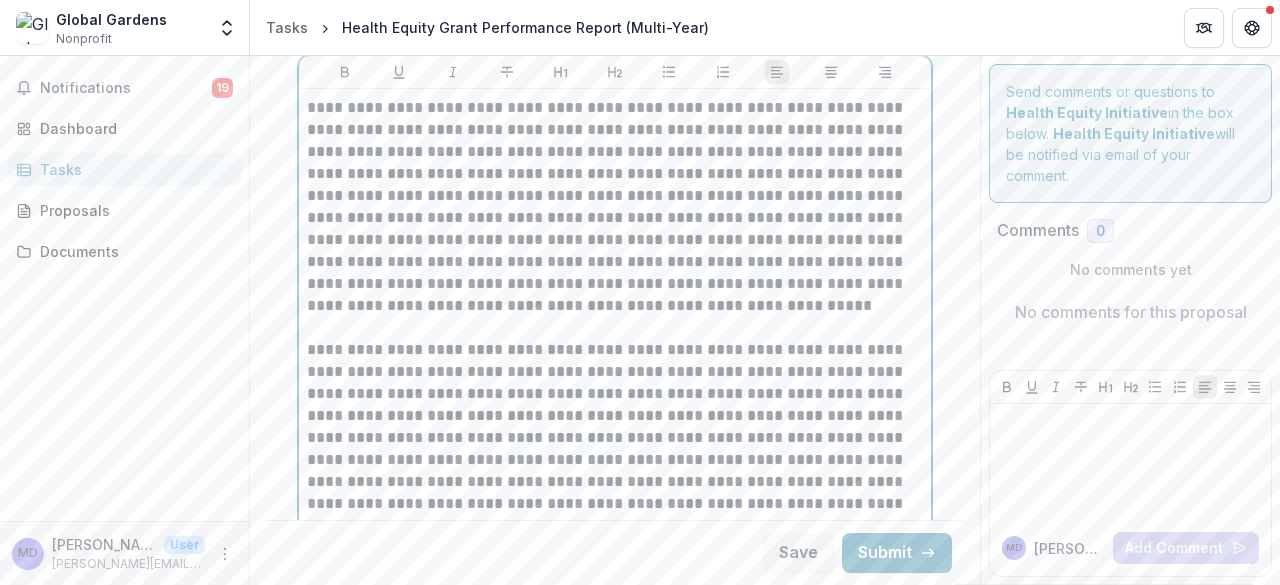 click on "**********" at bounding box center (612, 449) 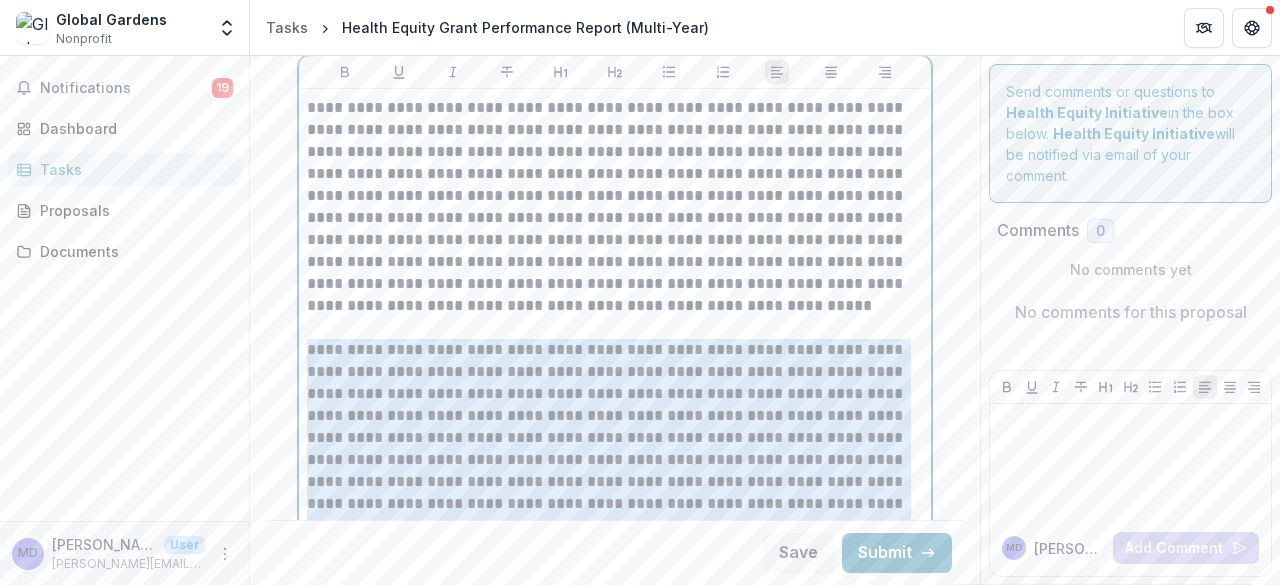 drag, startPoint x: 306, startPoint y: 311, endPoint x: 732, endPoint y: 503, distance: 467.26865 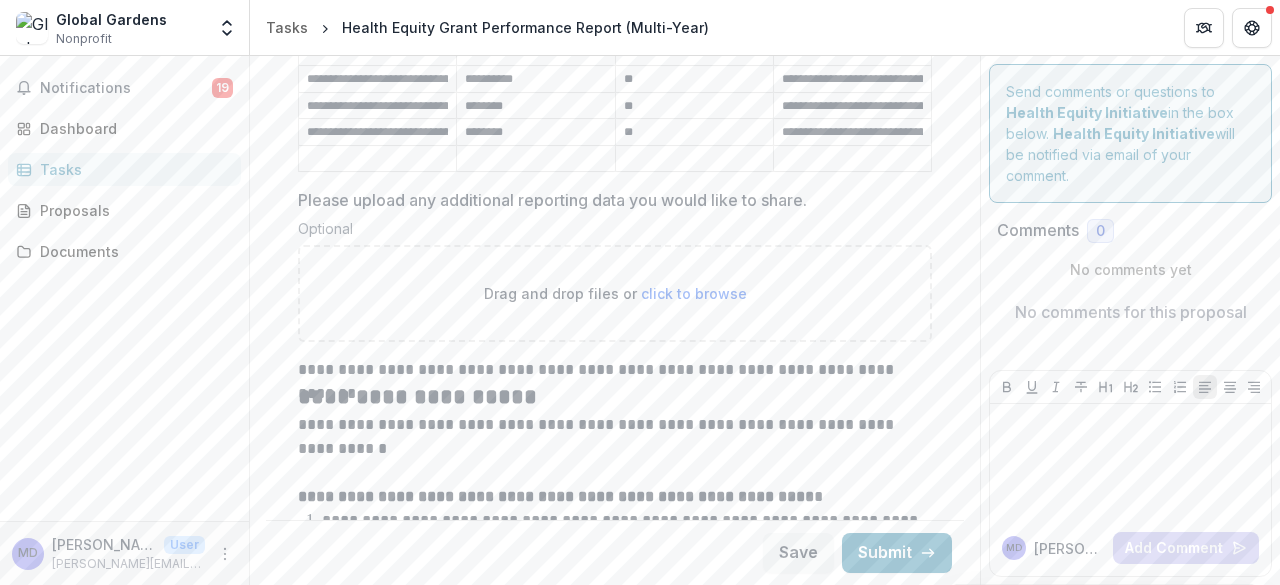 scroll, scrollTop: 4155, scrollLeft: 0, axis: vertical 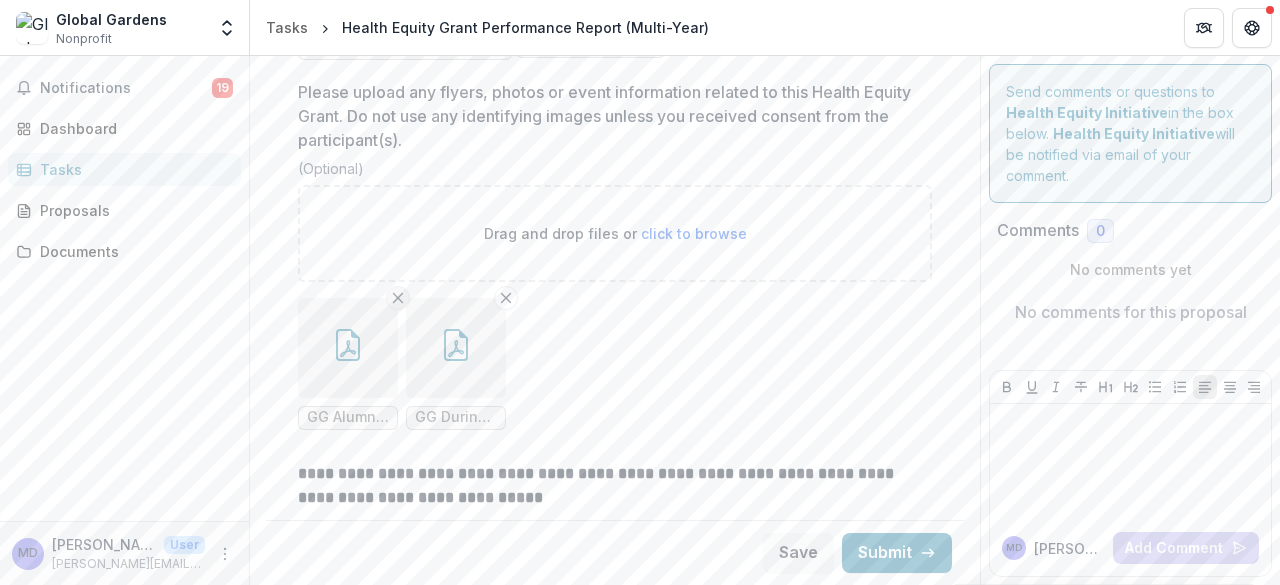 click 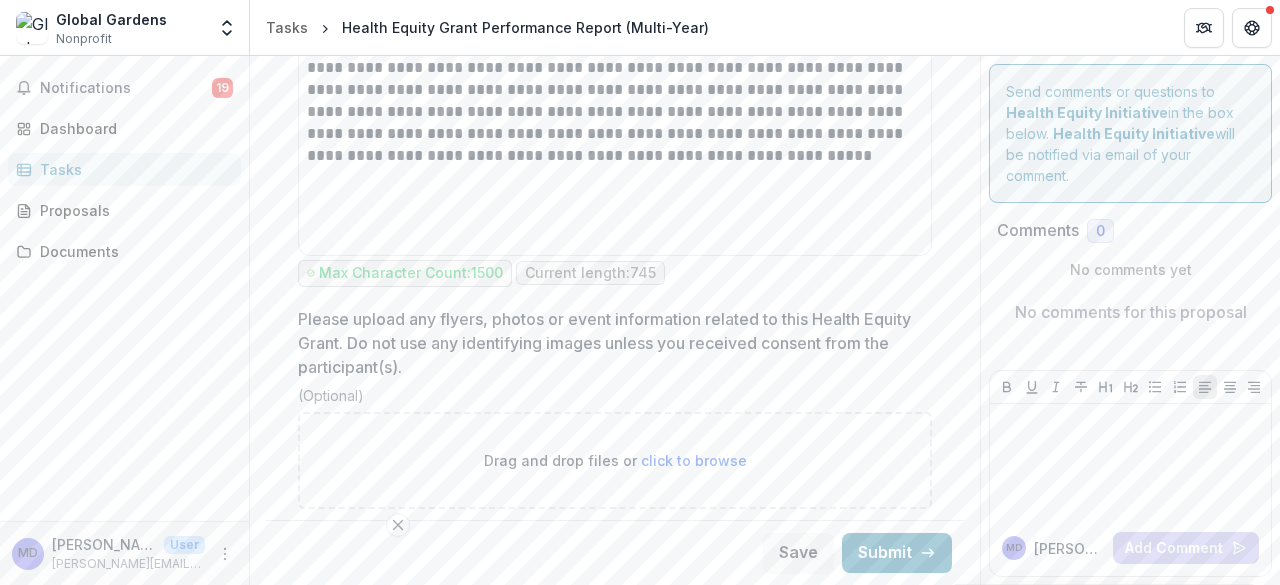 scroll, scrollTop: 5641, scrollLeft: 0, axis: vertical 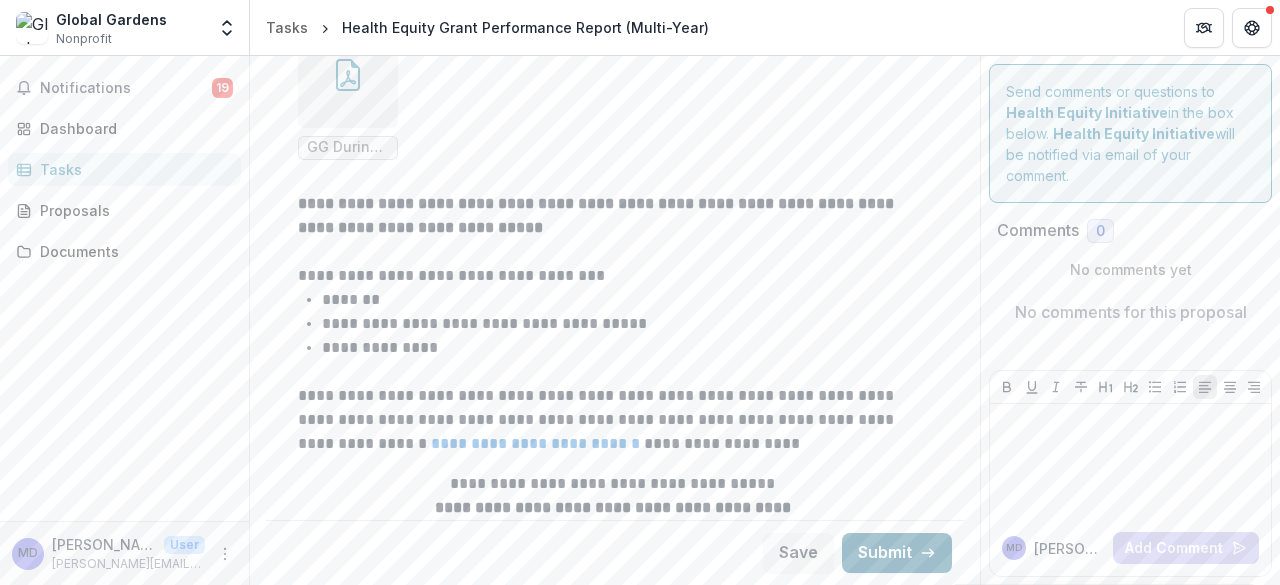 click on "Submit" at bounding box center (897, 553) 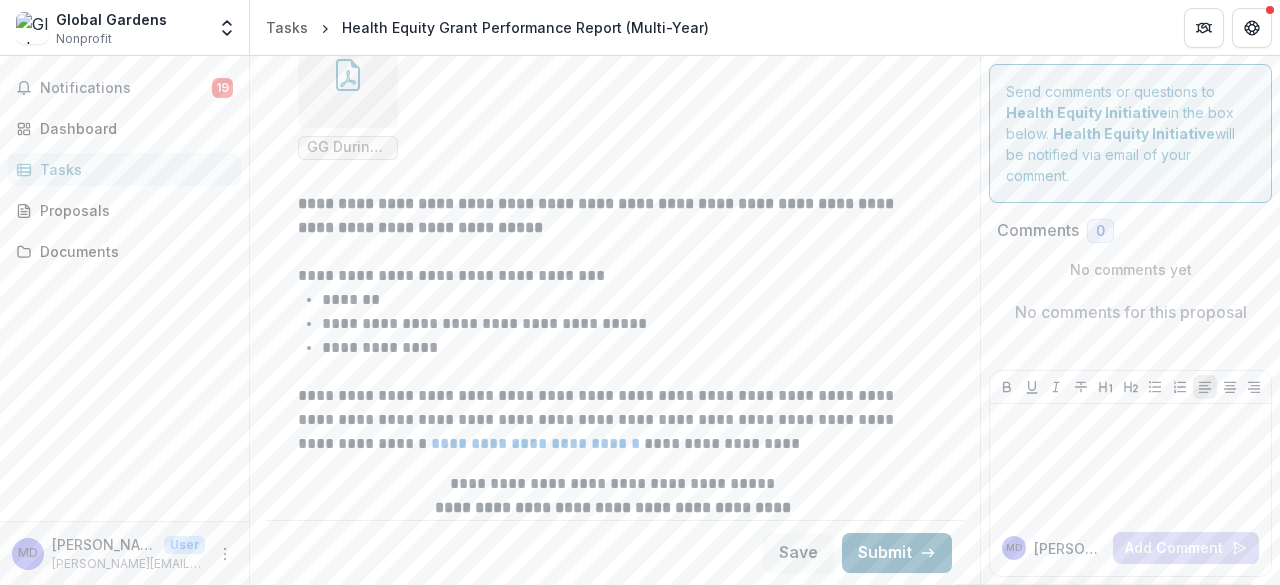 click on "Success Confirmation Are you sure you want to submit? Cancel Confirm" at bounding box center (640, 292) 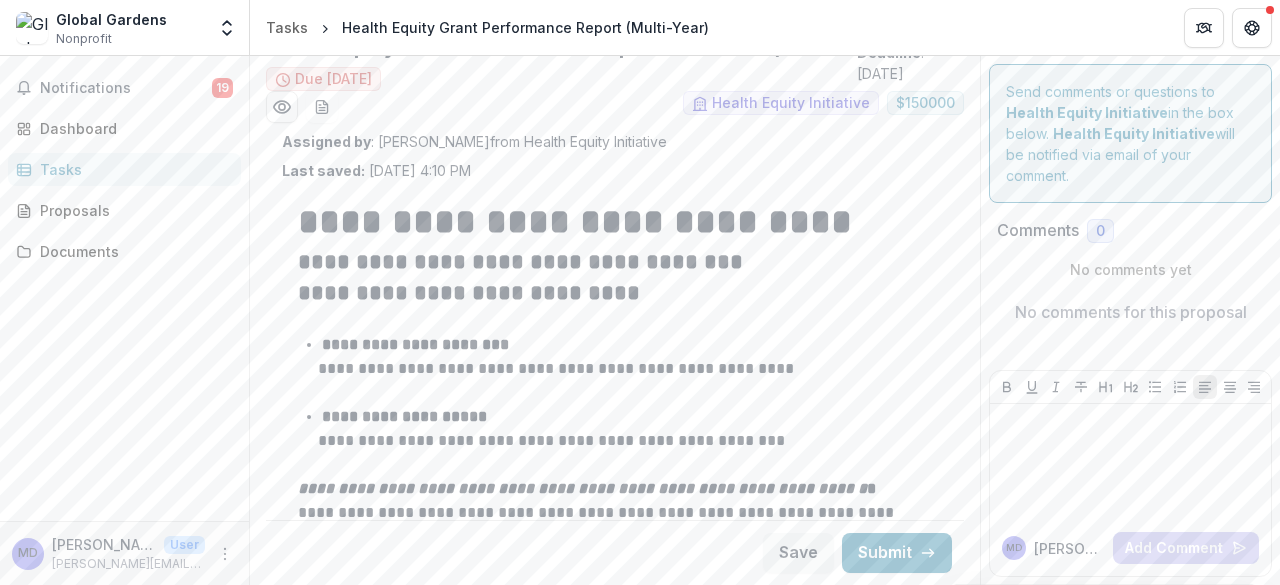 scroll, scrollTop: 0, scrollLeft: 0, axis: both 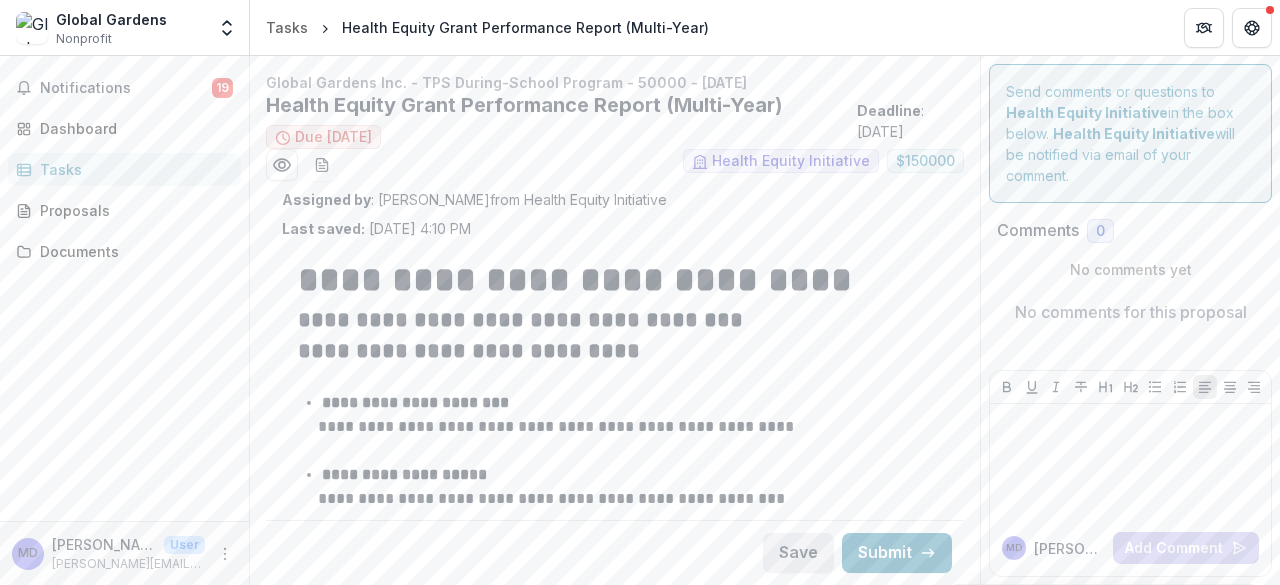 click on "Save" at bounding box center (798, 553) 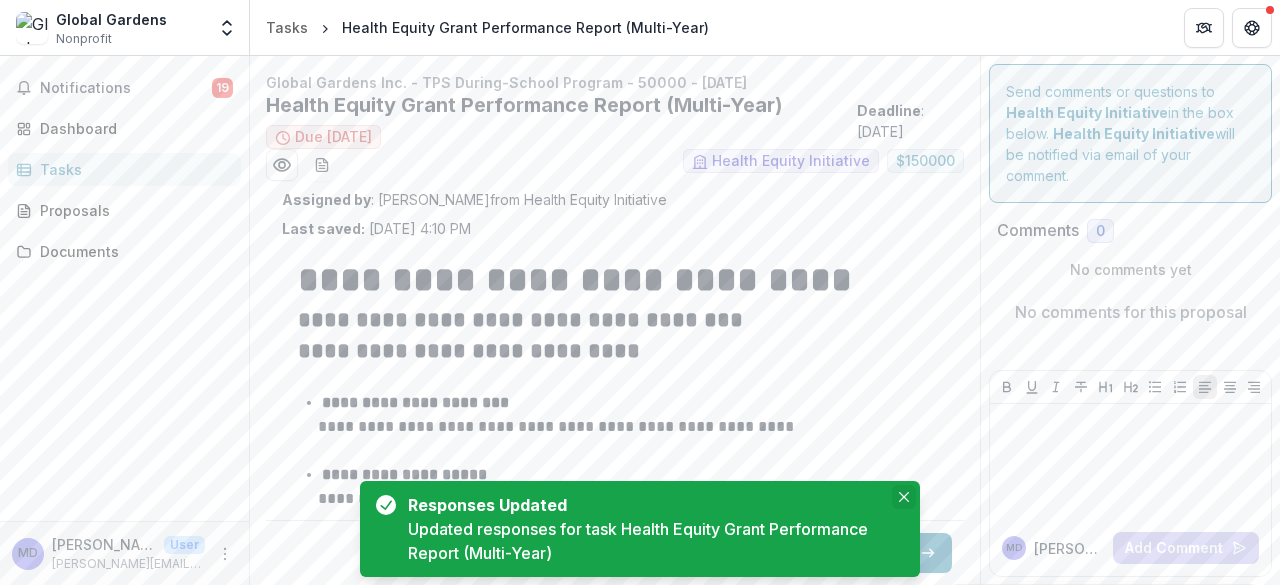 click 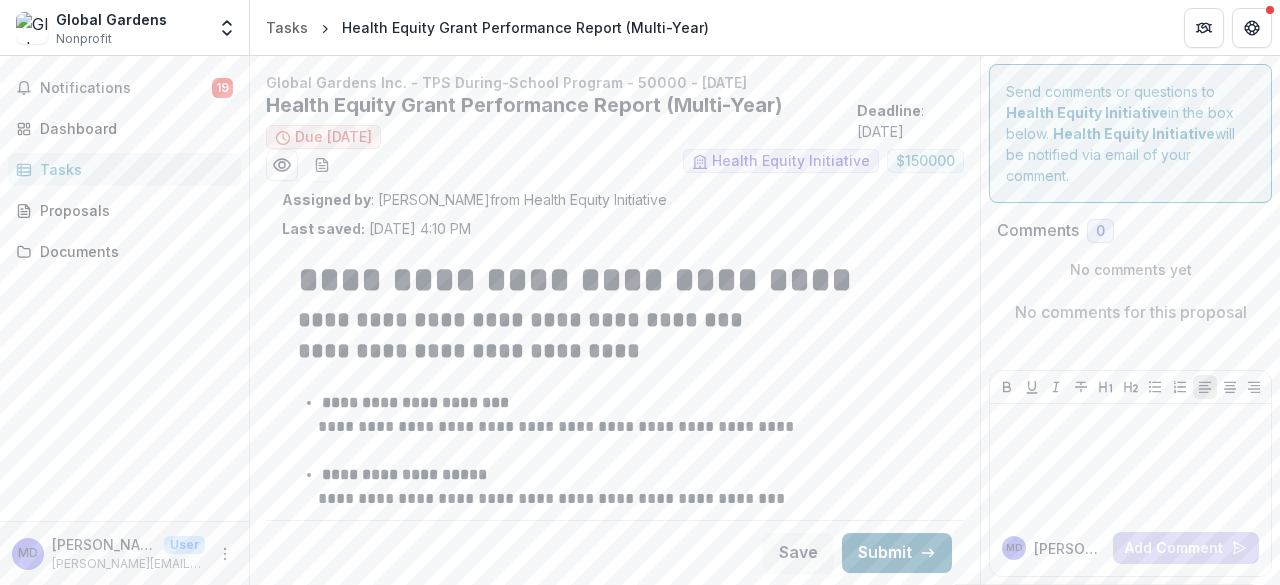 click on "Submit" at bounding box center (897, 553) 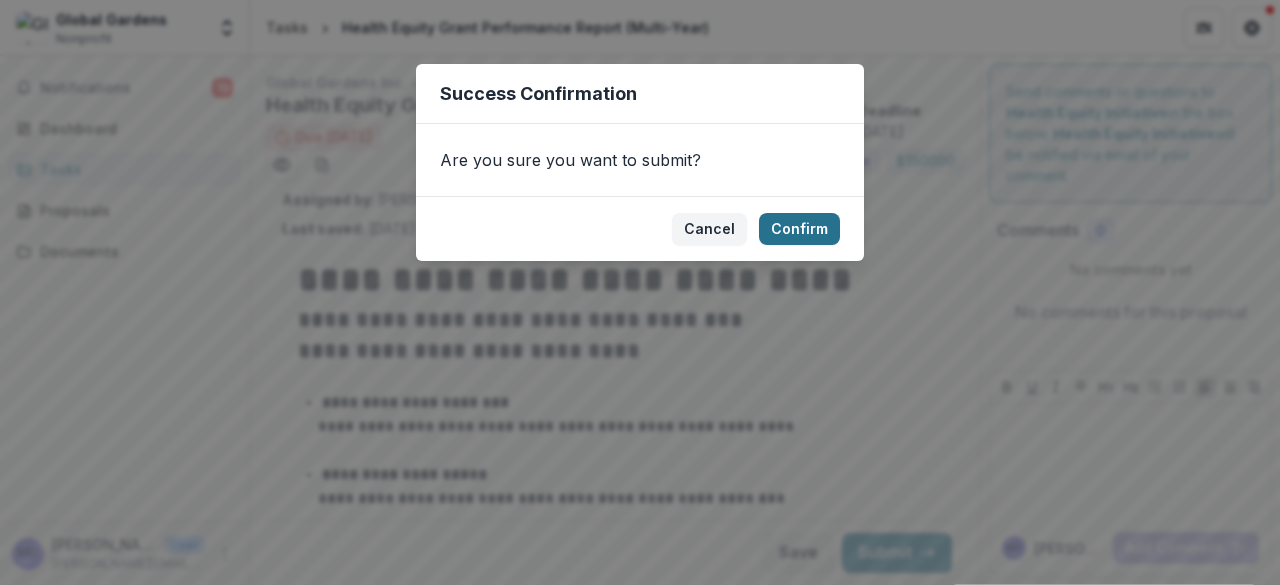 click on "Confirm" at bounding box center (799, 229) 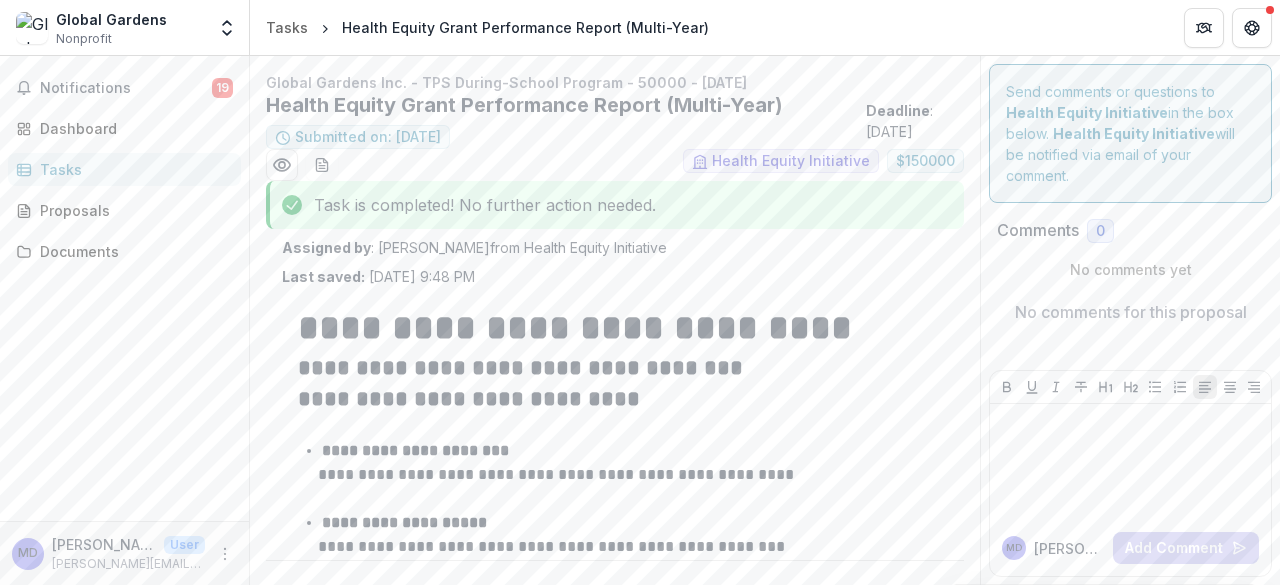 click on "Tasks" at bounding box center [132, 169] 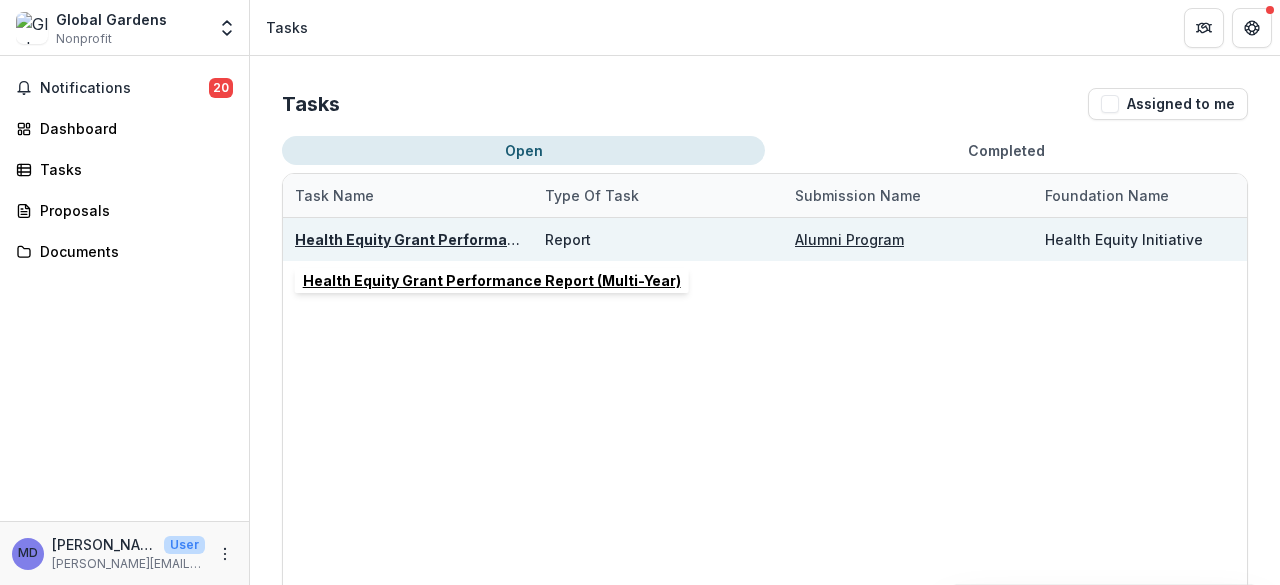 click on "Health Equity Grant Performance Report (Multi-Year)" at bounding box center [484, 239] 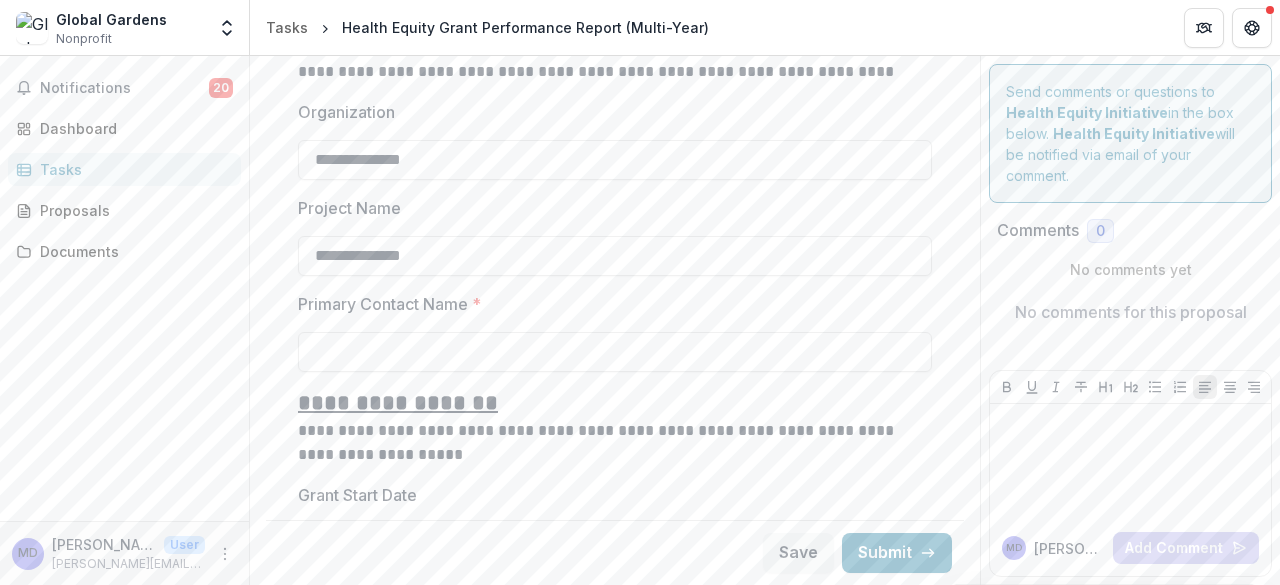 scroll, scrollTop: 508, scrollLeft: 0, axis: vertical 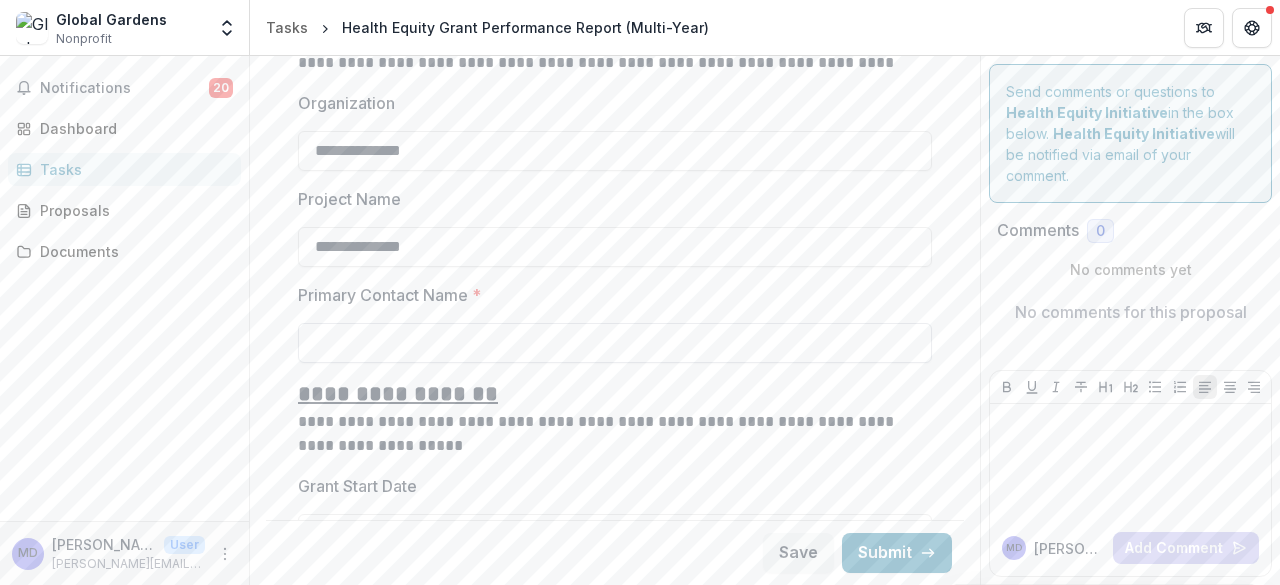 click on "Primary Contact Name *" at bounding box center [615, 343] 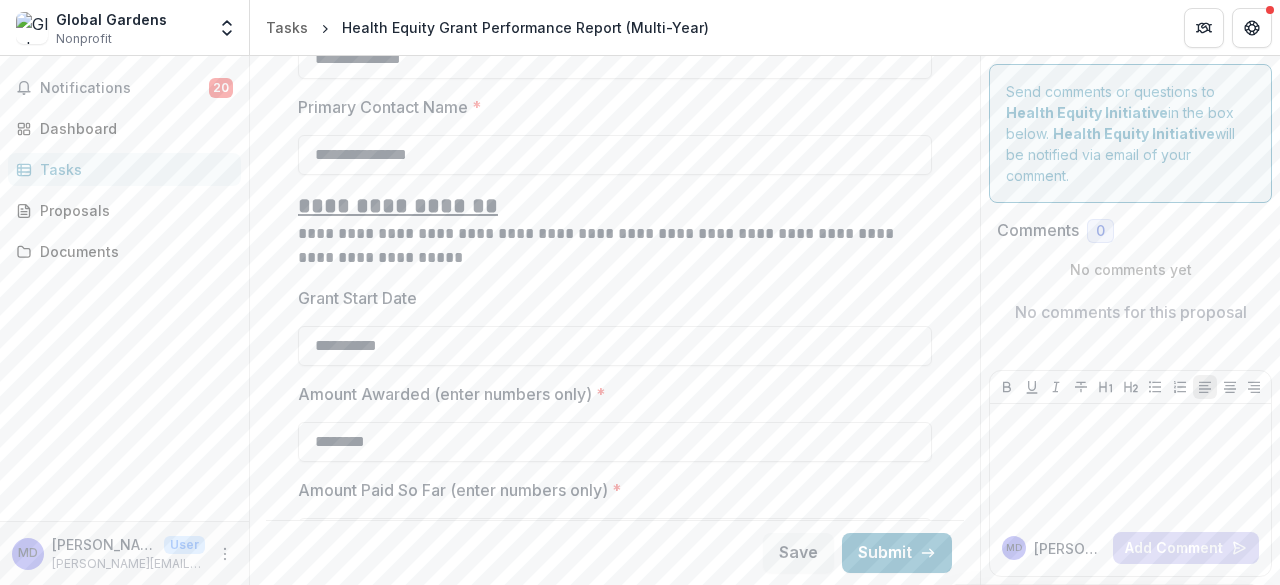scroll, scrollTop: 699, scrollLeft: 0, axis: vertical 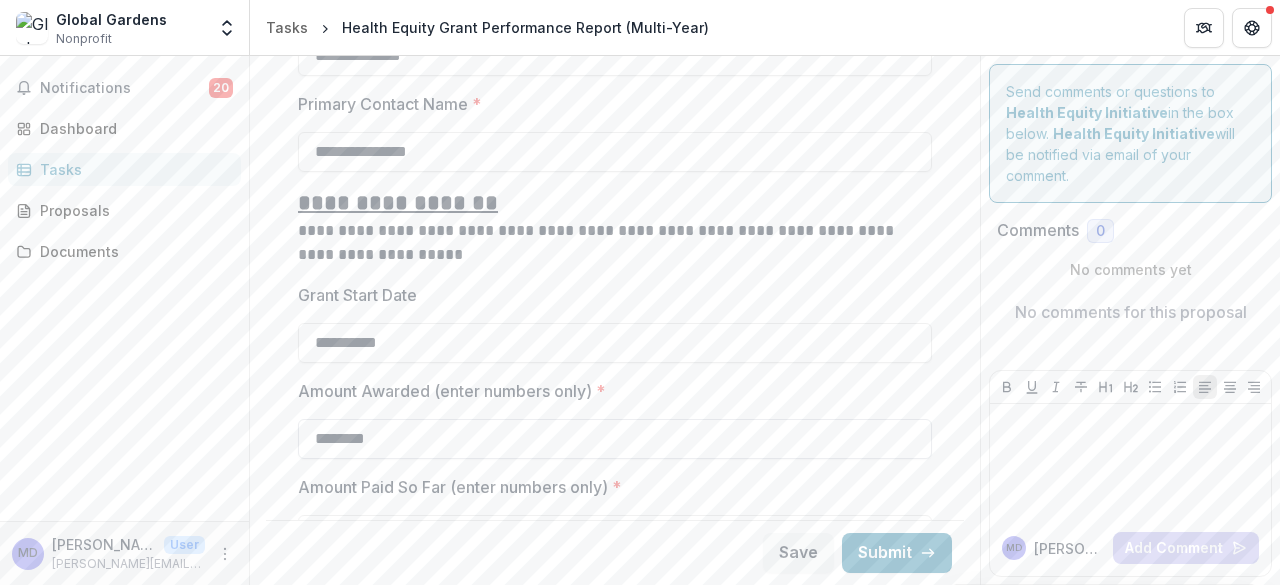 type on "**********" 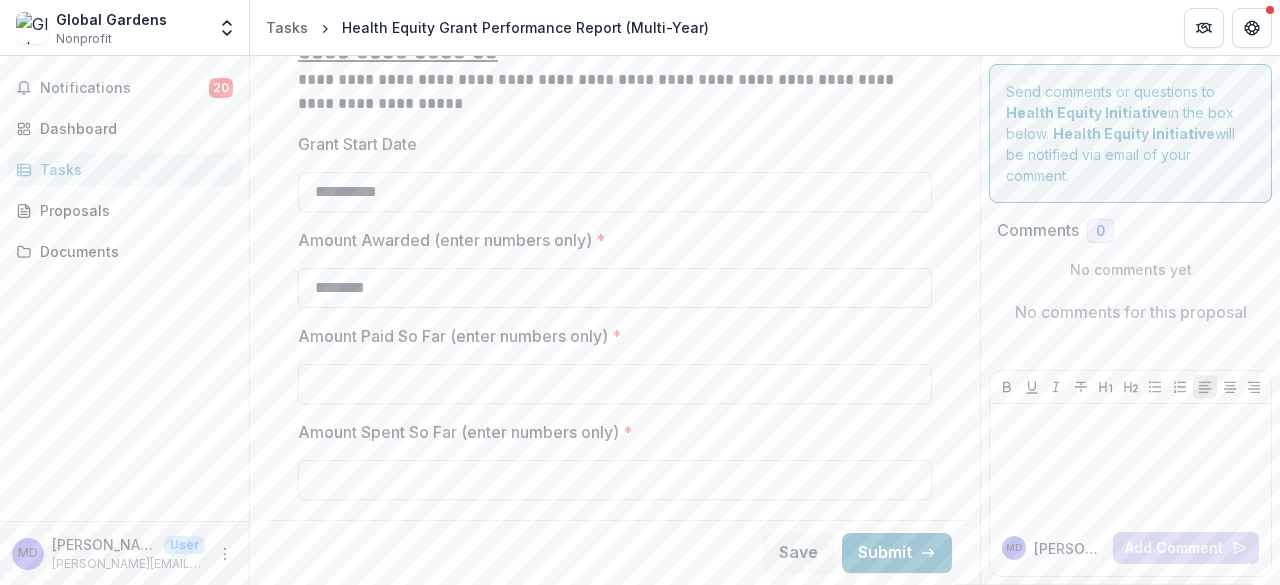 scroll, scrollTop: 879, scrollLeft: 0, axis: vertical 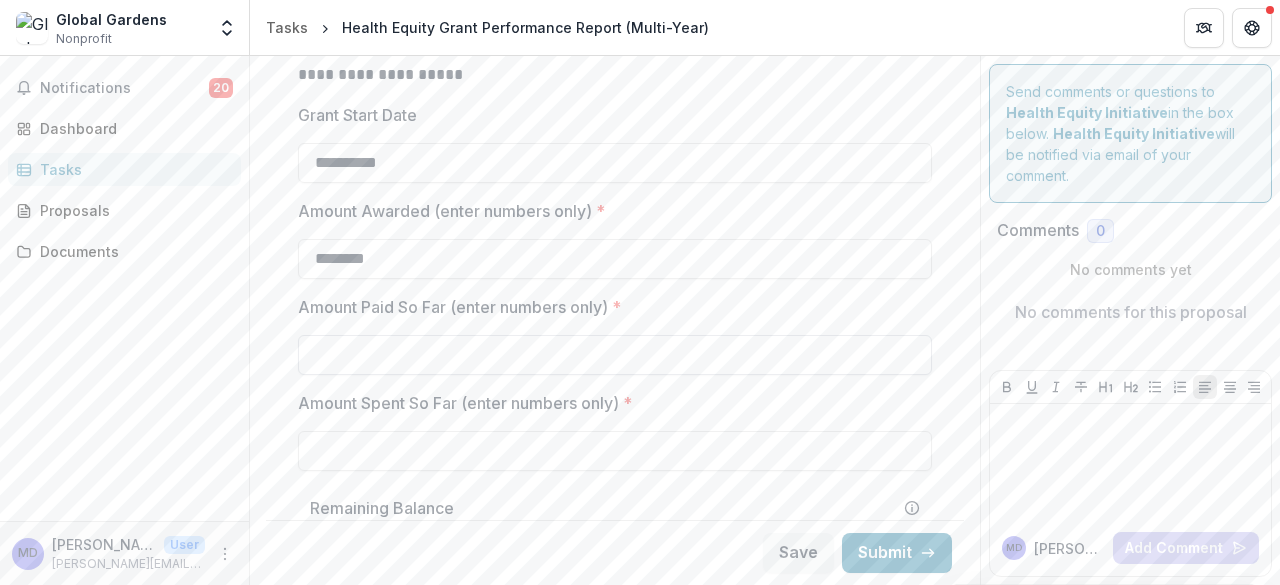 click on "Amount Paid So Far (enter numbers only) *" at bounding box center [615, 355] 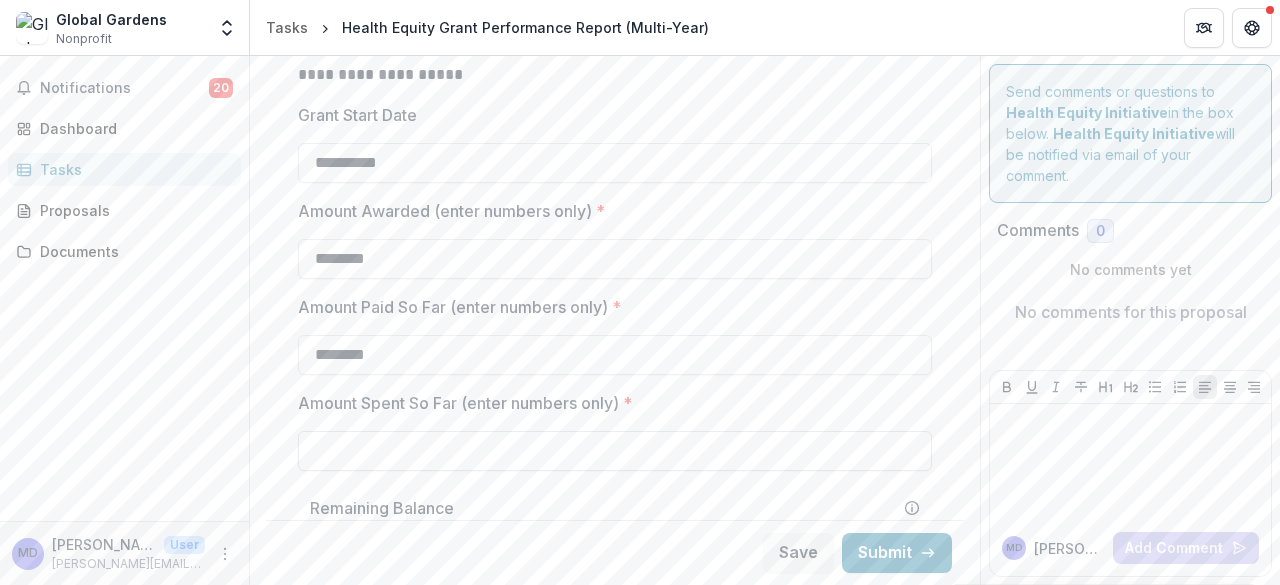 type on "********" 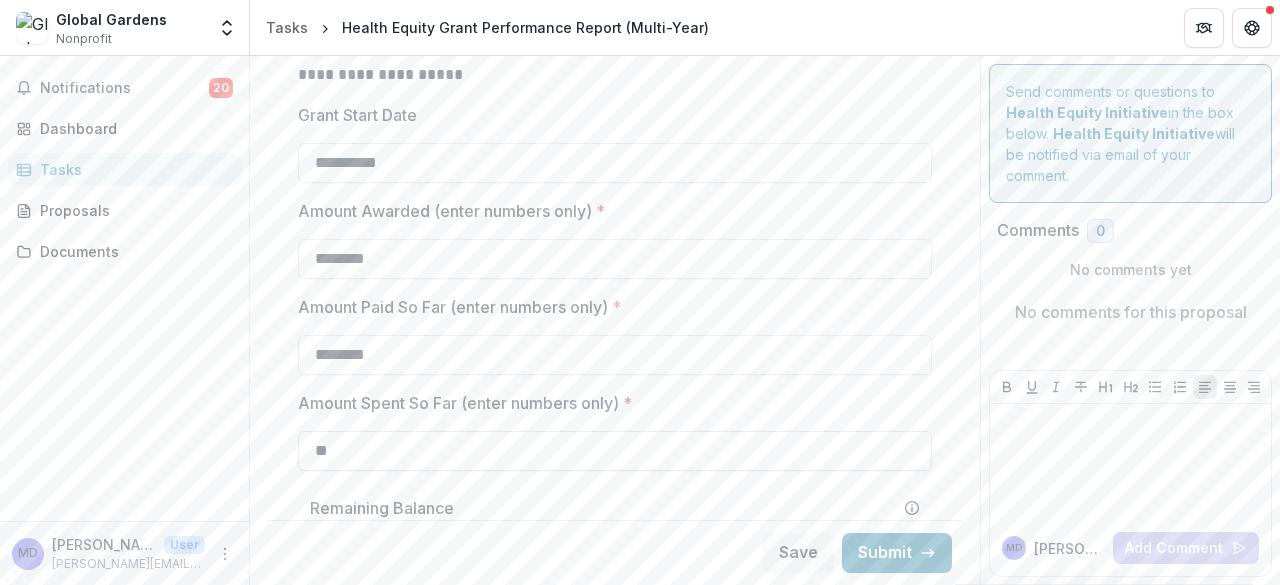 type on "*" 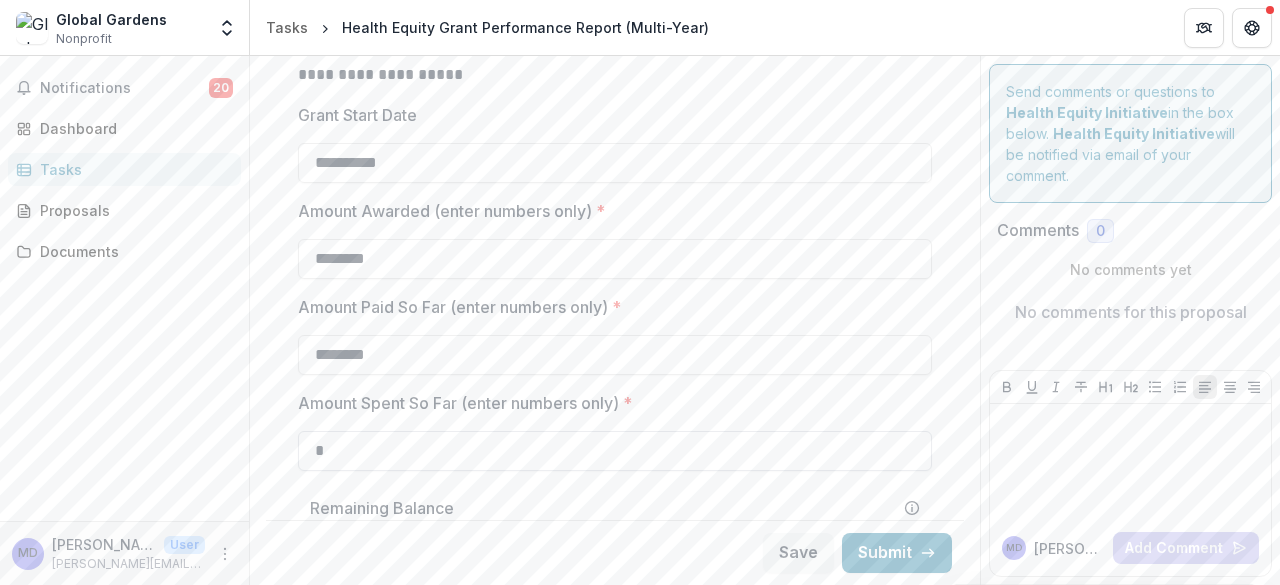 click on "*" at bounding box center [615, 451] 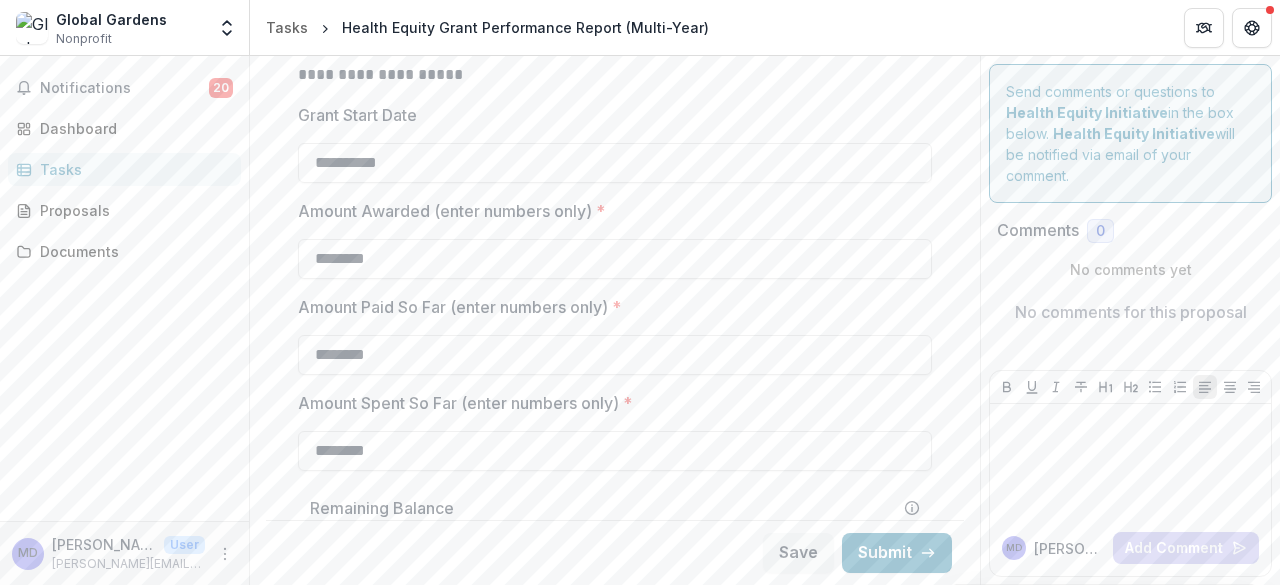 type on "********" 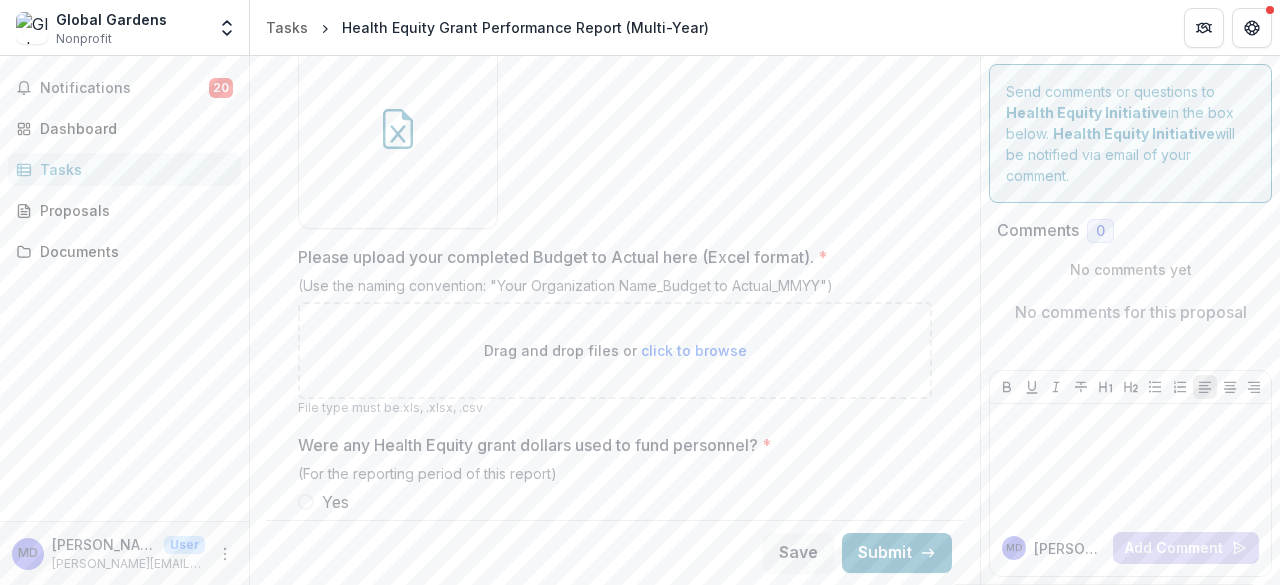 scroll, scrollTop: 1767, scrollLeft: 0, axis: vertical 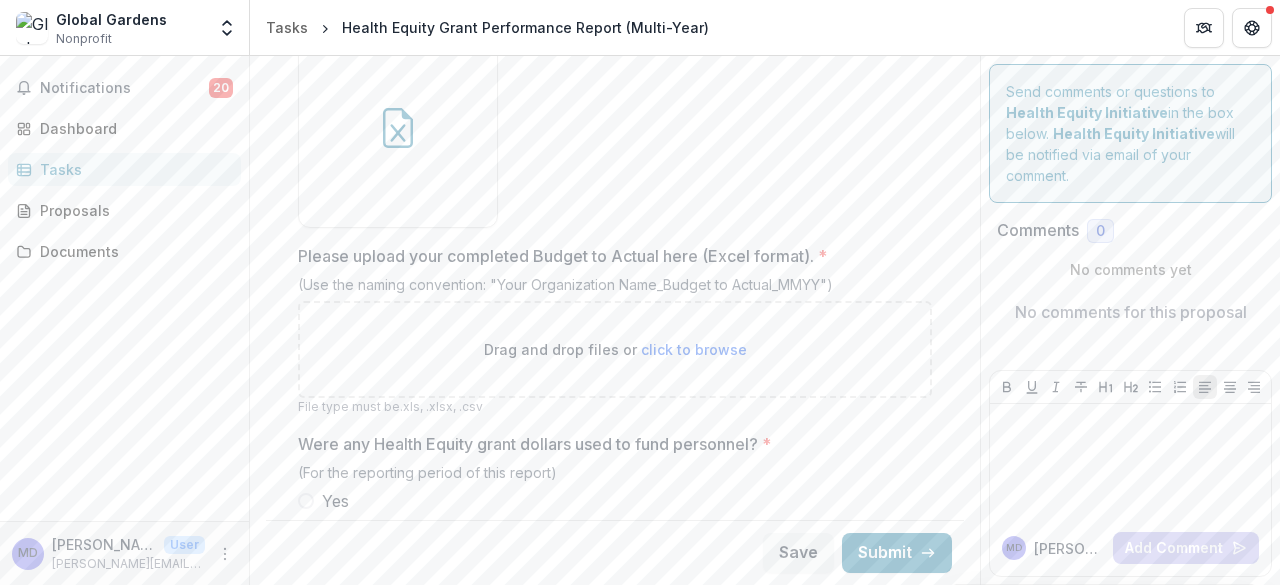 click on "click to browse" at bounding box center (694, 349) 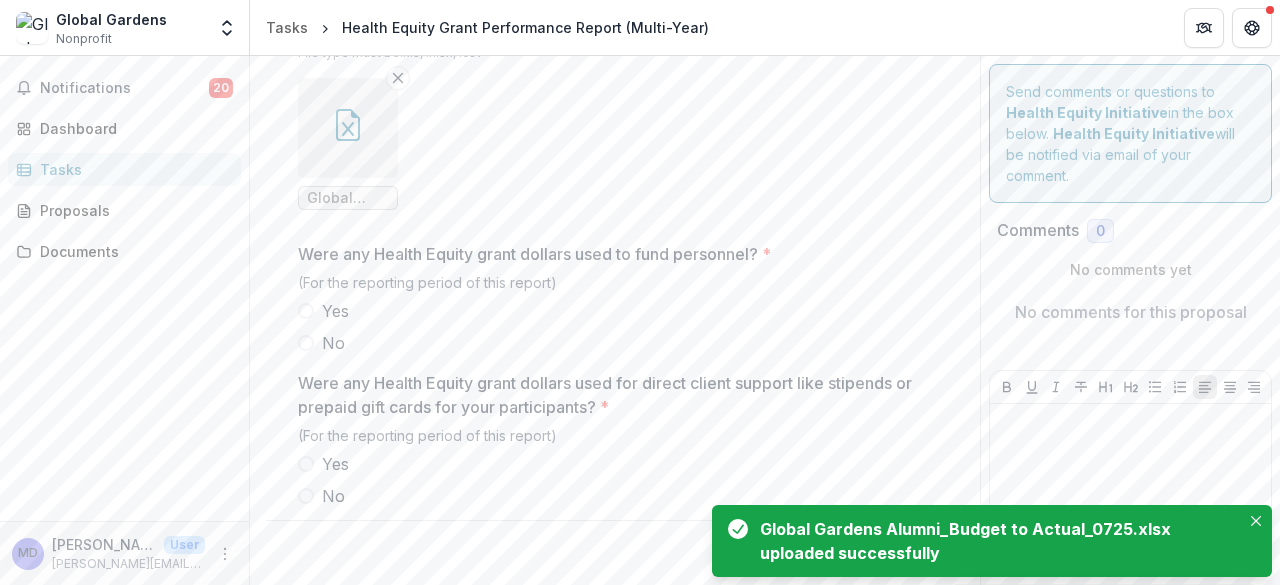 scroll, scrollTop: 2131, scrollLeft: 0, axis: vertical 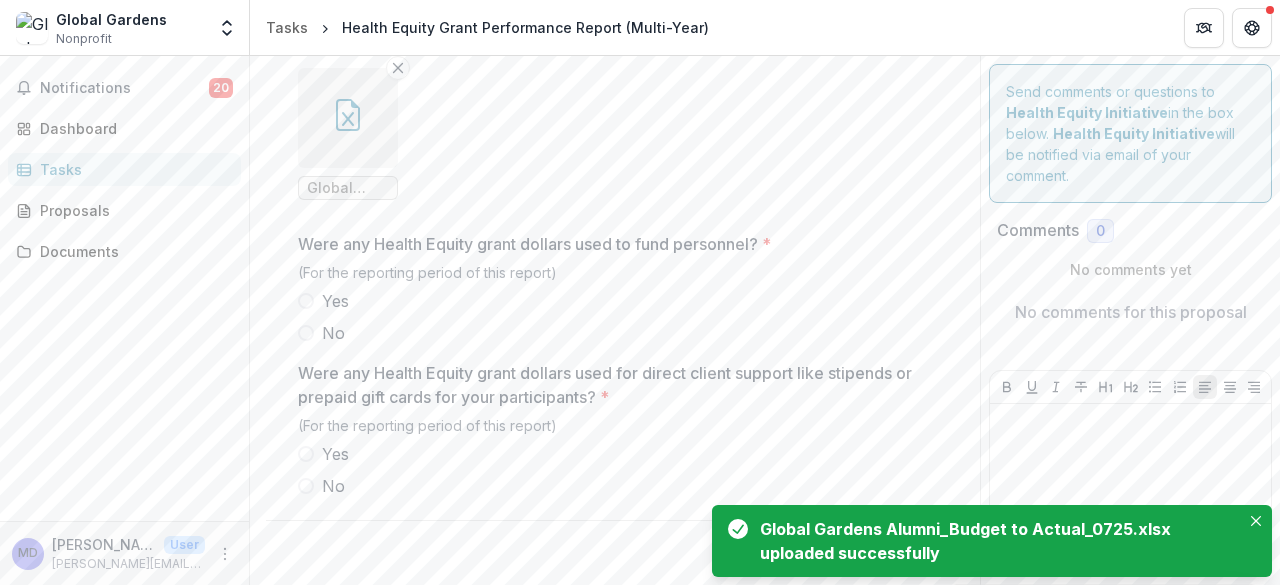 click at bounding box center (306, 301) 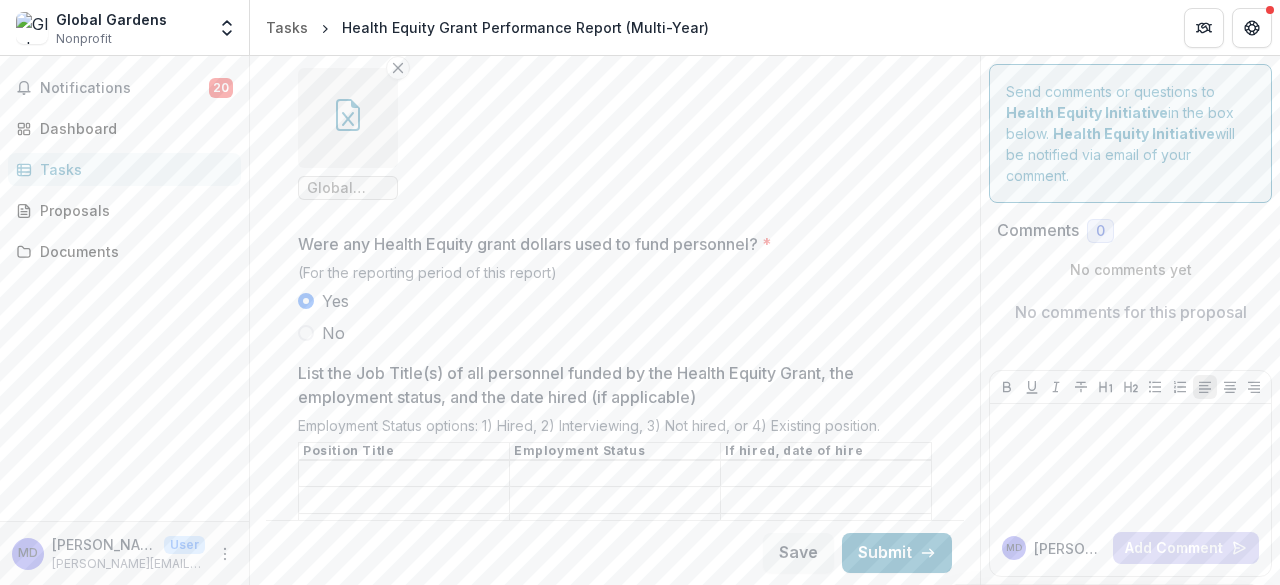 click on "List the Job Title(s) of all personnel funded by the Health Equity Grant, the employment status, and the date hired (if applicable)" at bounding box center (404, 474) 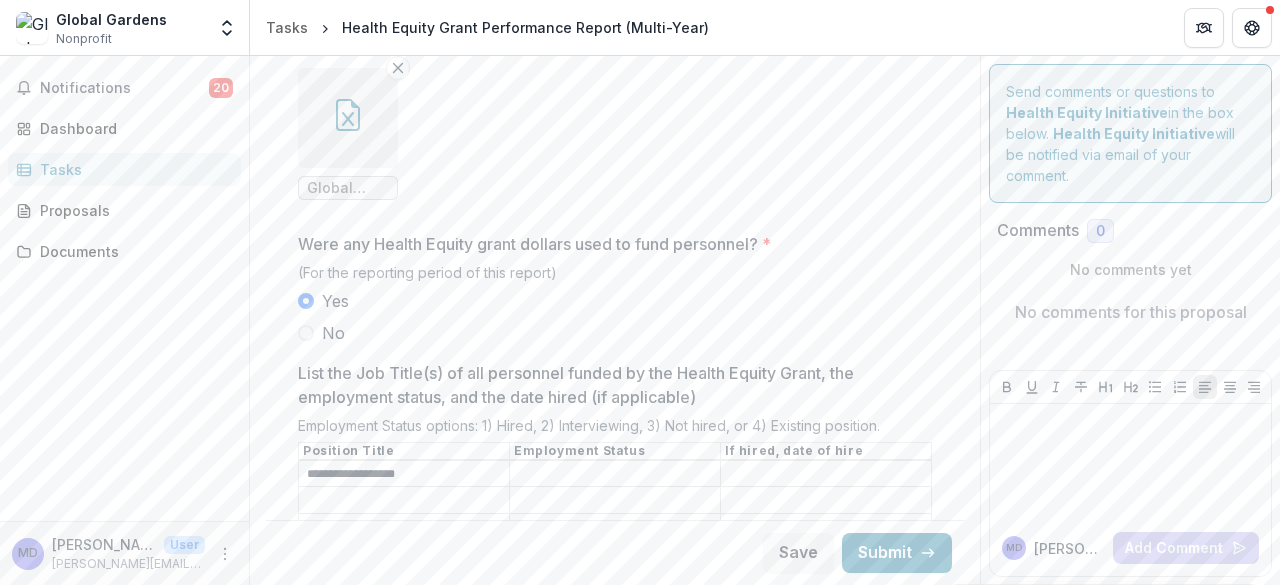 type on "**********" 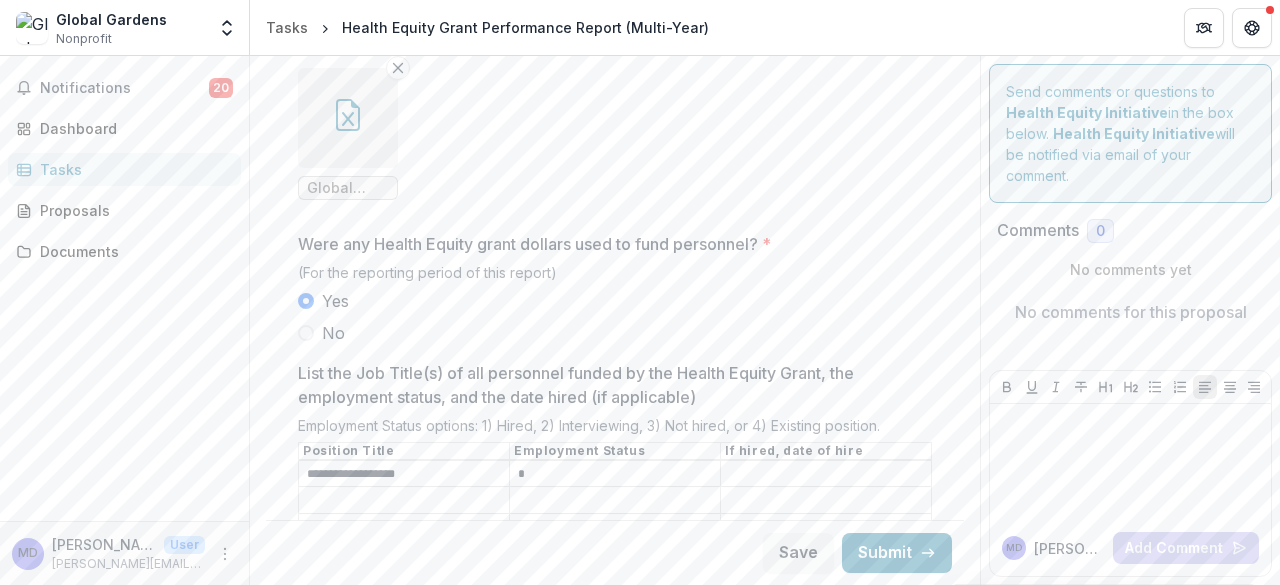 type on "*" 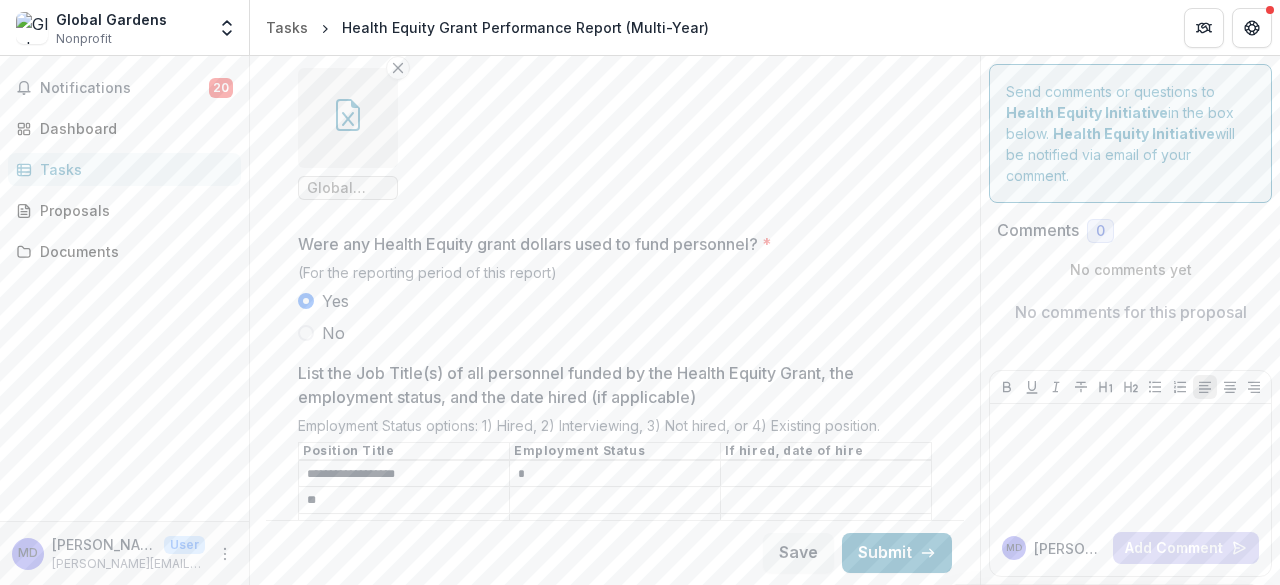 type on "*" 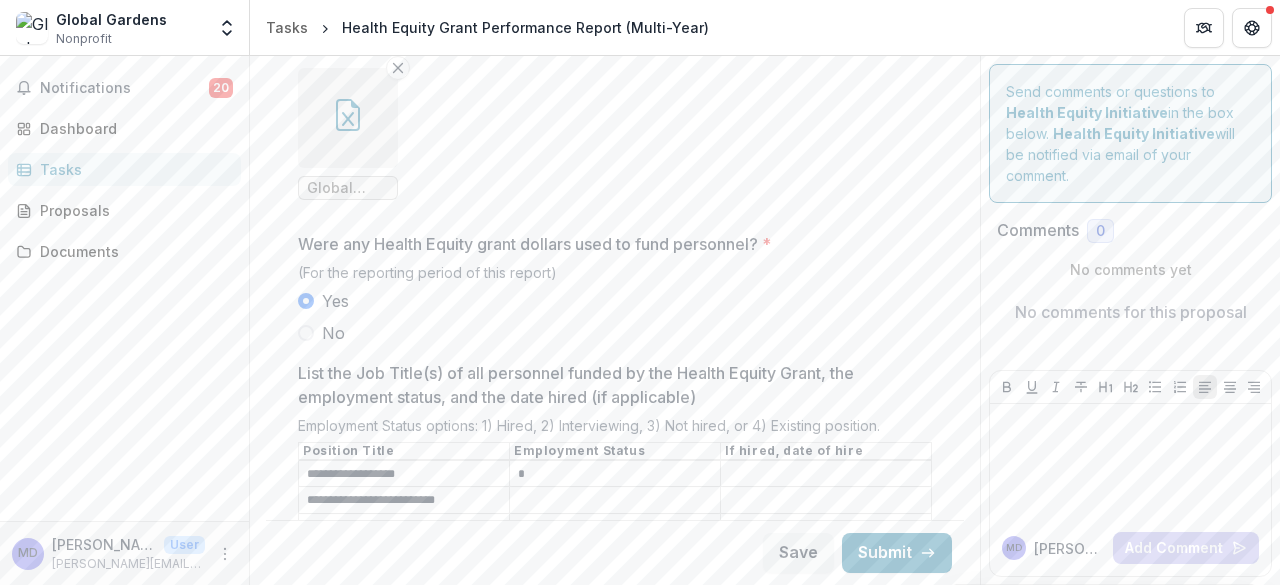 type on "**********" 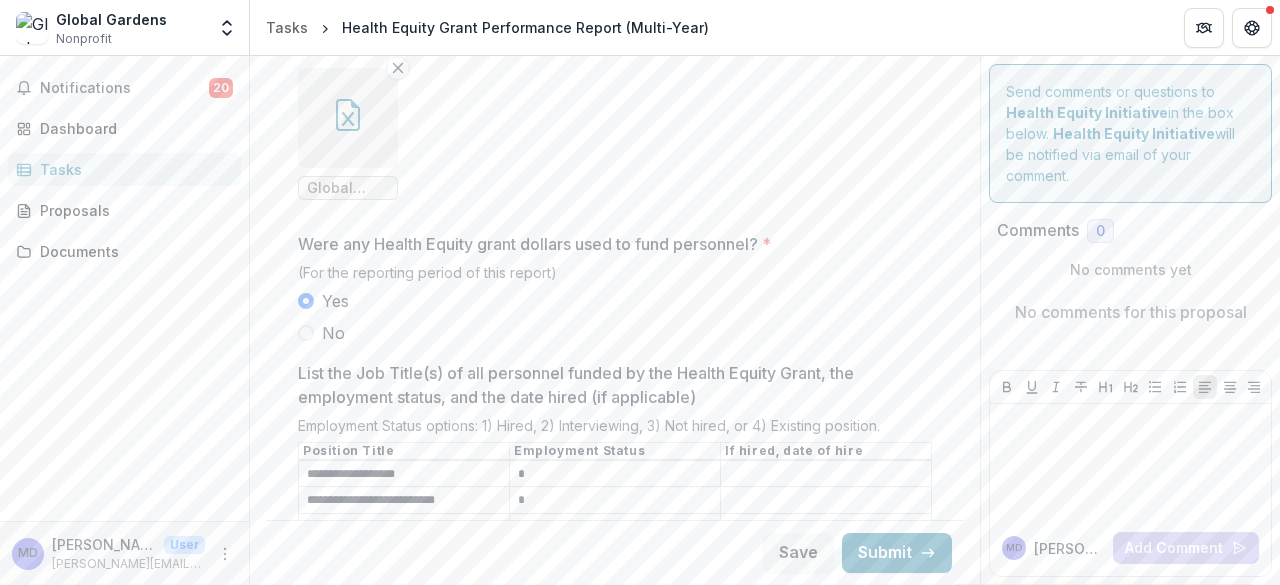 type on "*" 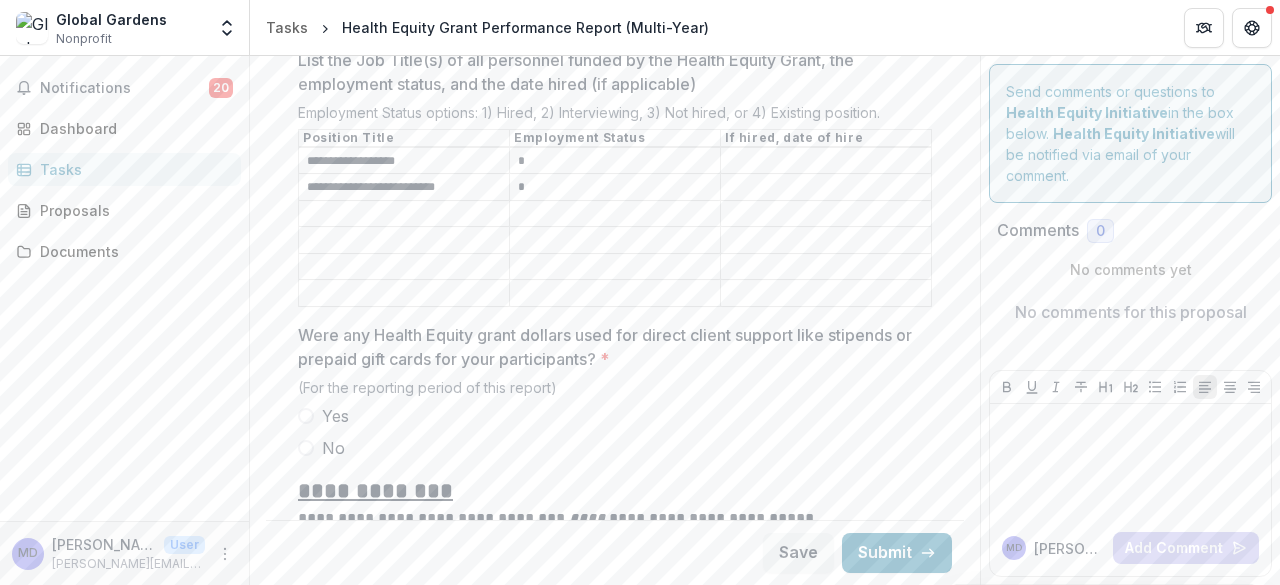 scroll, scrollTop: 2445, scrollLeft: 0, axis: vertical 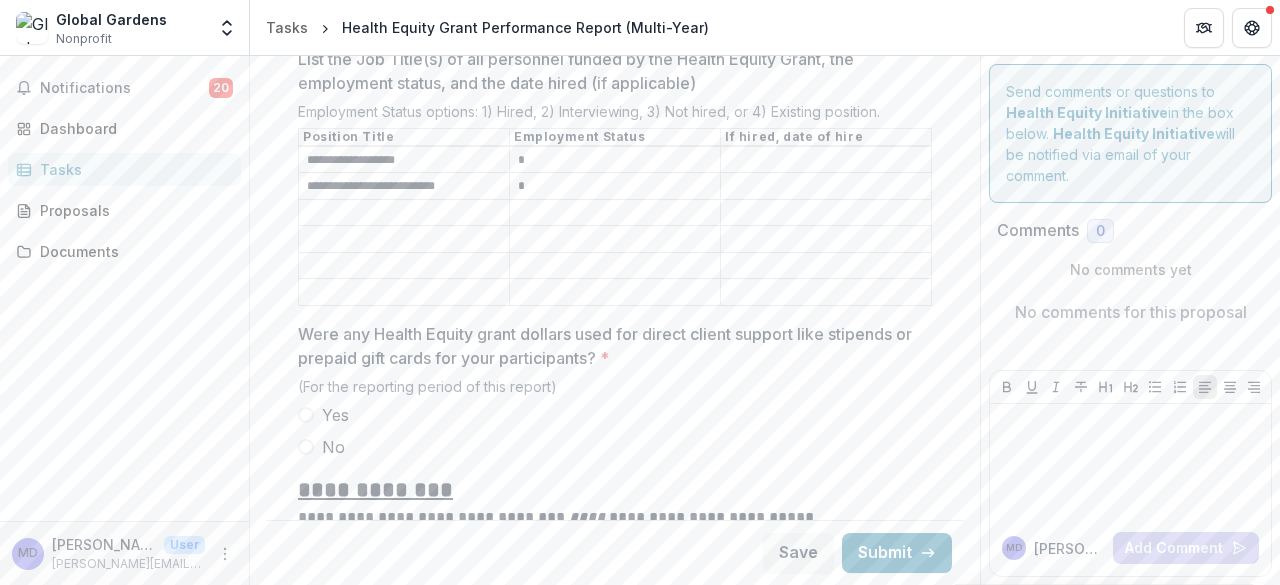 click at bounding box center (306, 447) 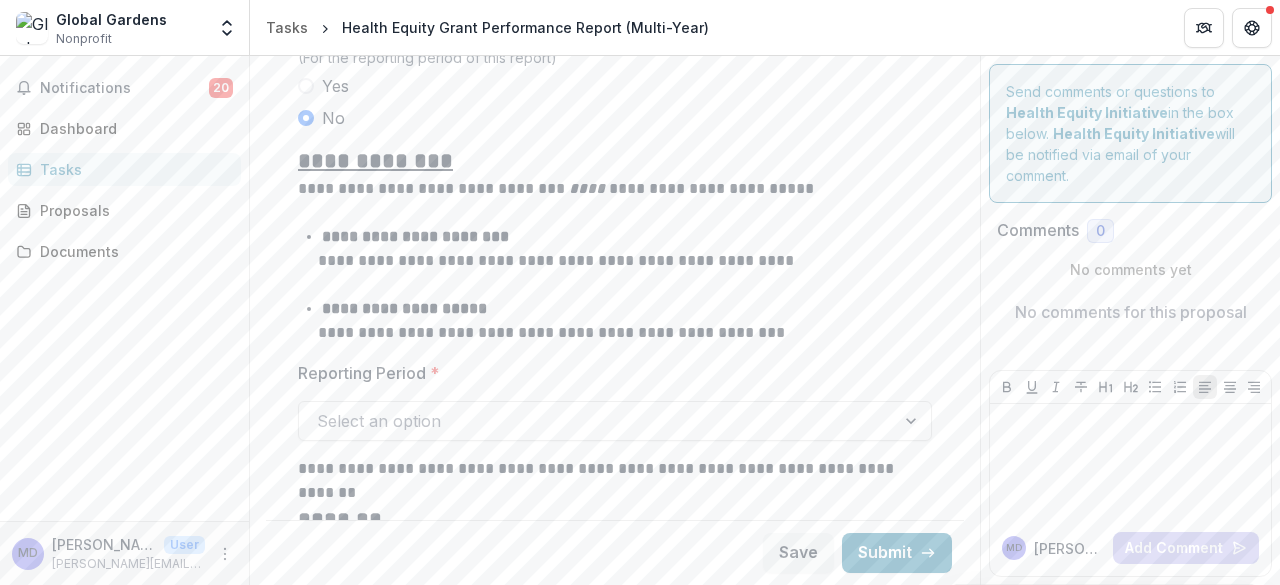 scroll, scrollTop: 2775, scrollLeft: 0, axis: vertical 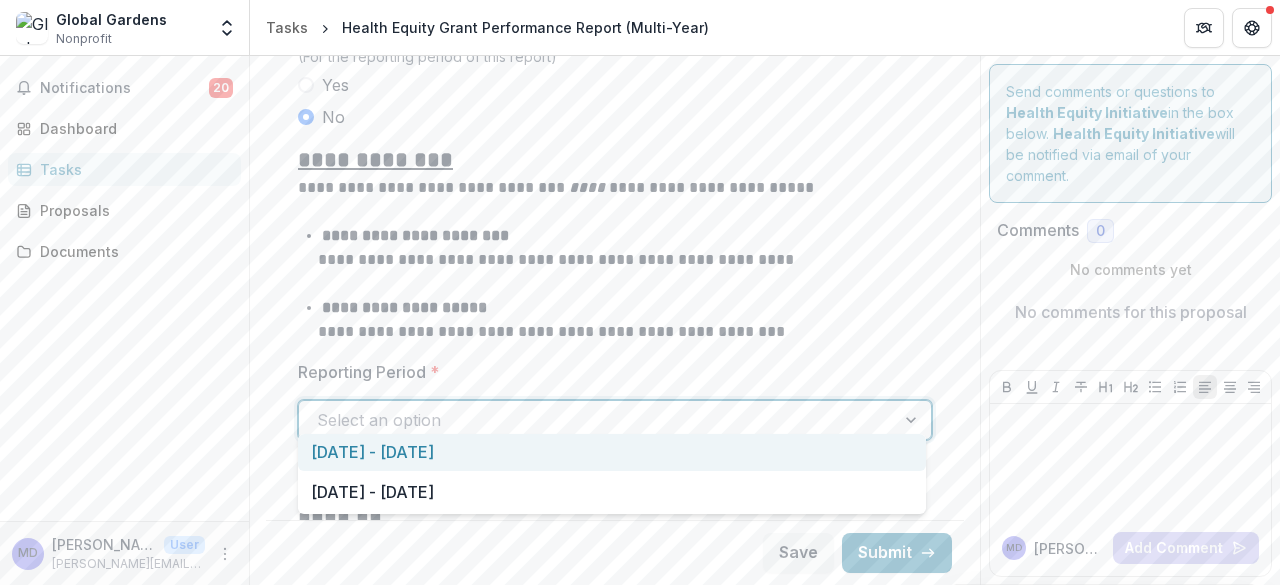 click at bounding box center (597, 420) 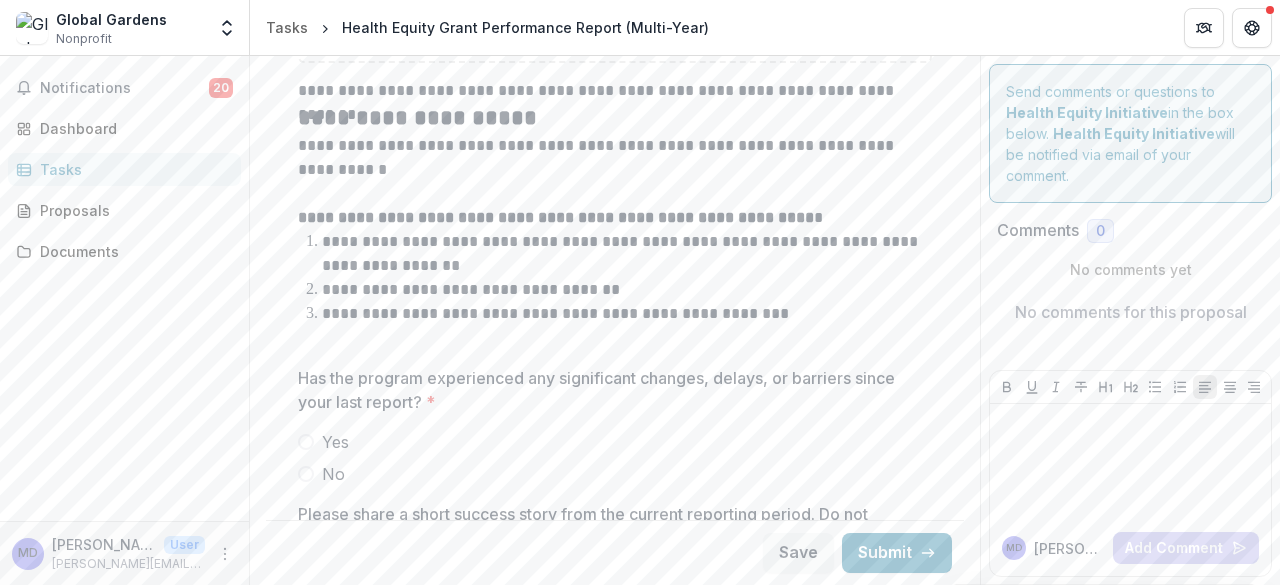 scroll, scrollTop: 4460, scrollLeft: 0, axis: vertical 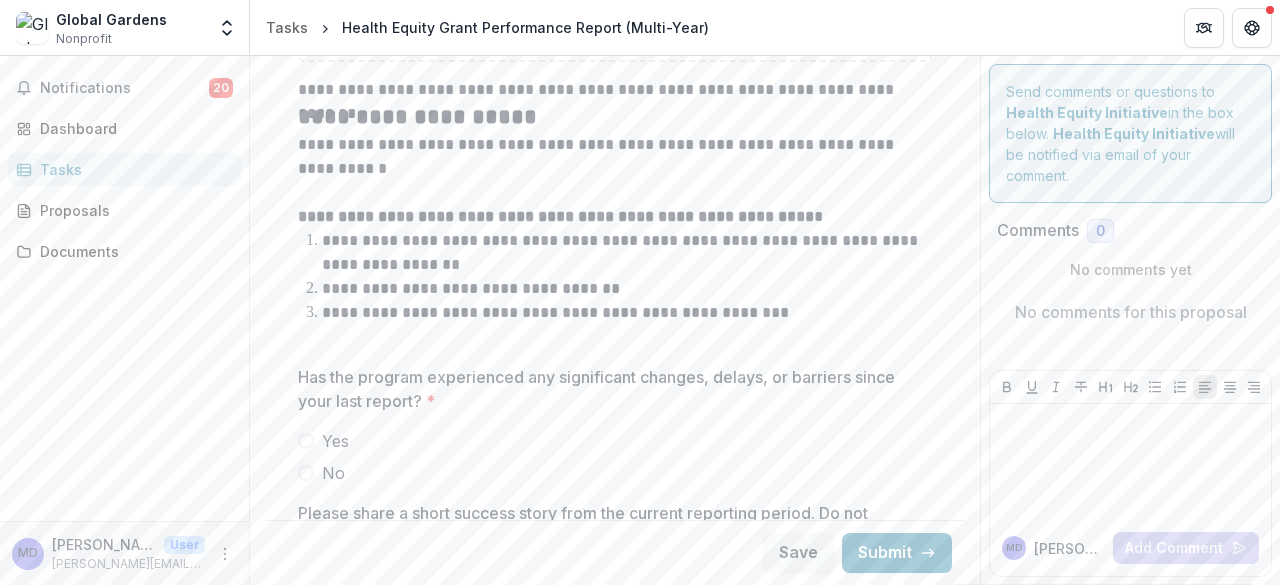 click at bounding box center [306, 473] 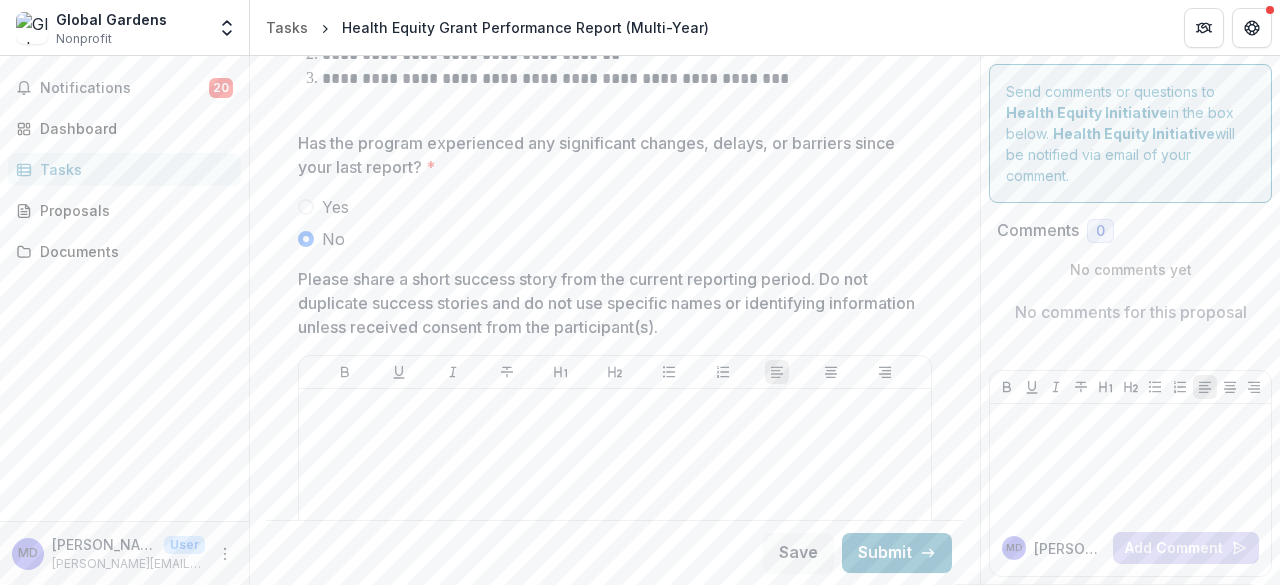scroll, scrollTop: 4706, scrollLeft: 0, axis: vertical 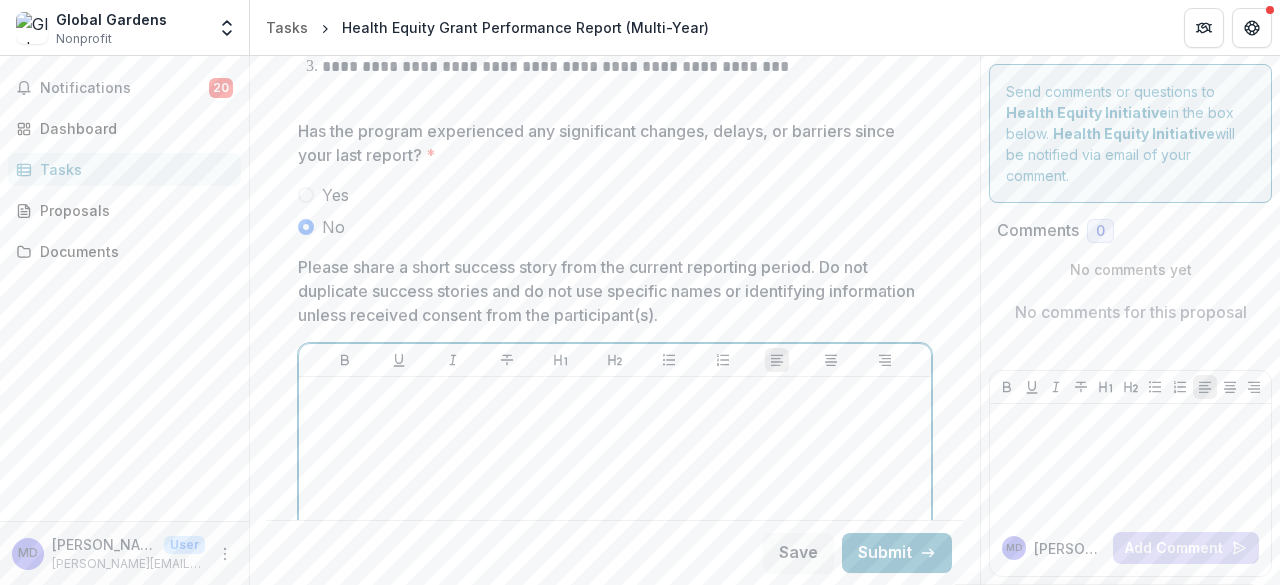 click at bounding box center [615, 396] 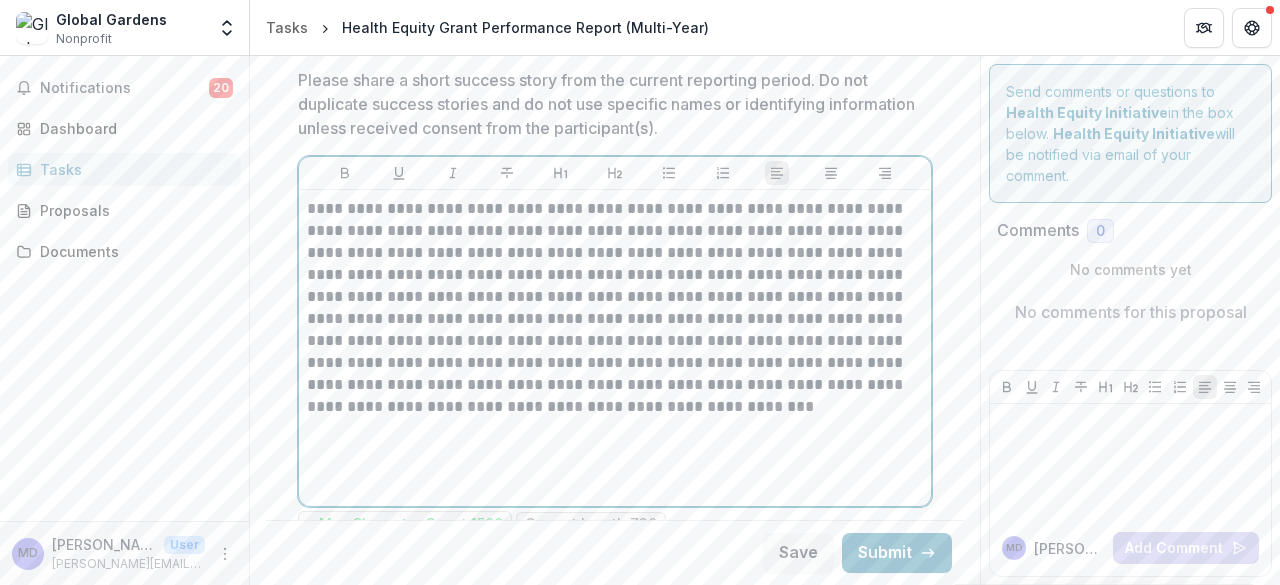 scroll, scrollTop: 4894, scrollLeft: 0, axis: vertical 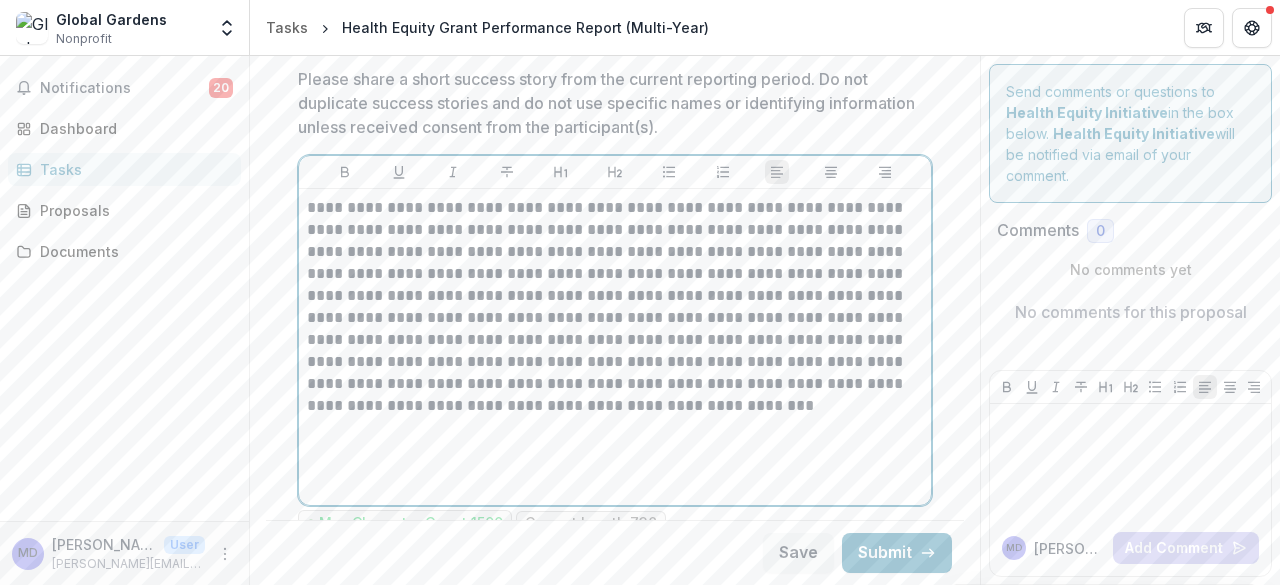 click on "**********" at bounding box center (615, 347) 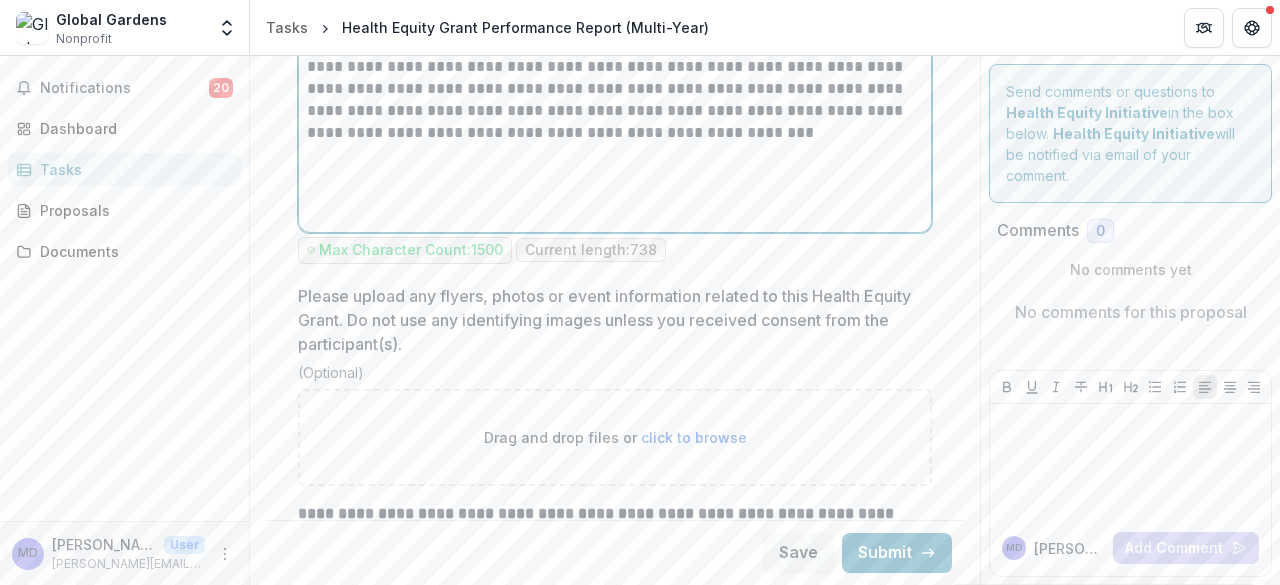 scroll, scrollTop: 5170, scrollLeft: 0, axis: vertical 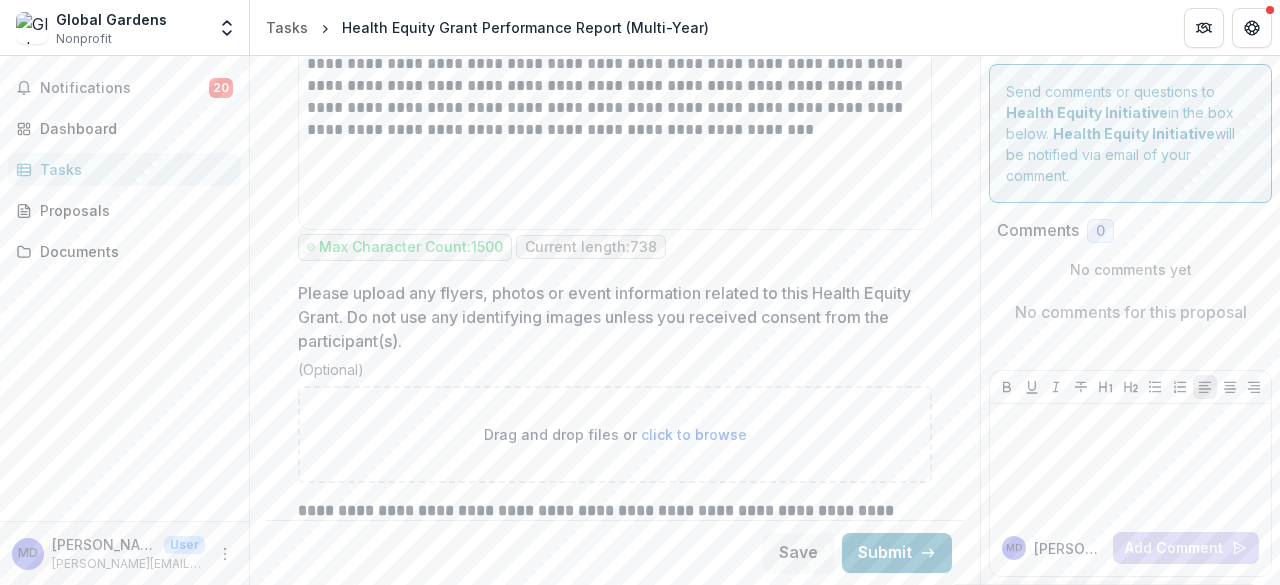 click on "click to browse" at bounding box center [694, 434] 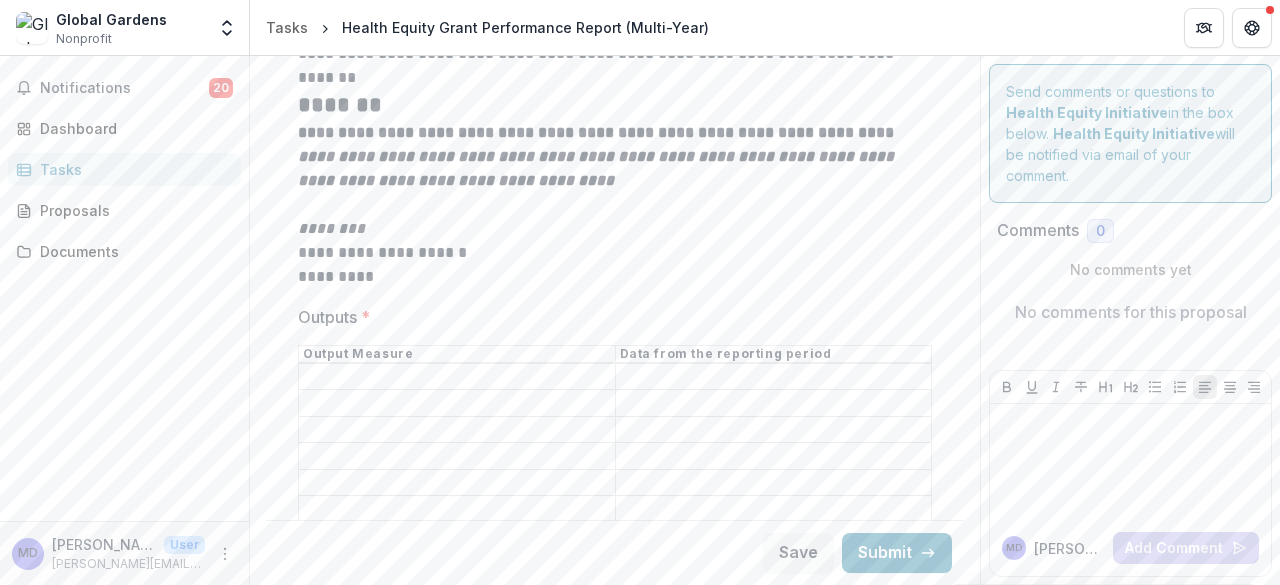 scroll, scrollTop: 3192, scrollLeft: 0, axis: vertical 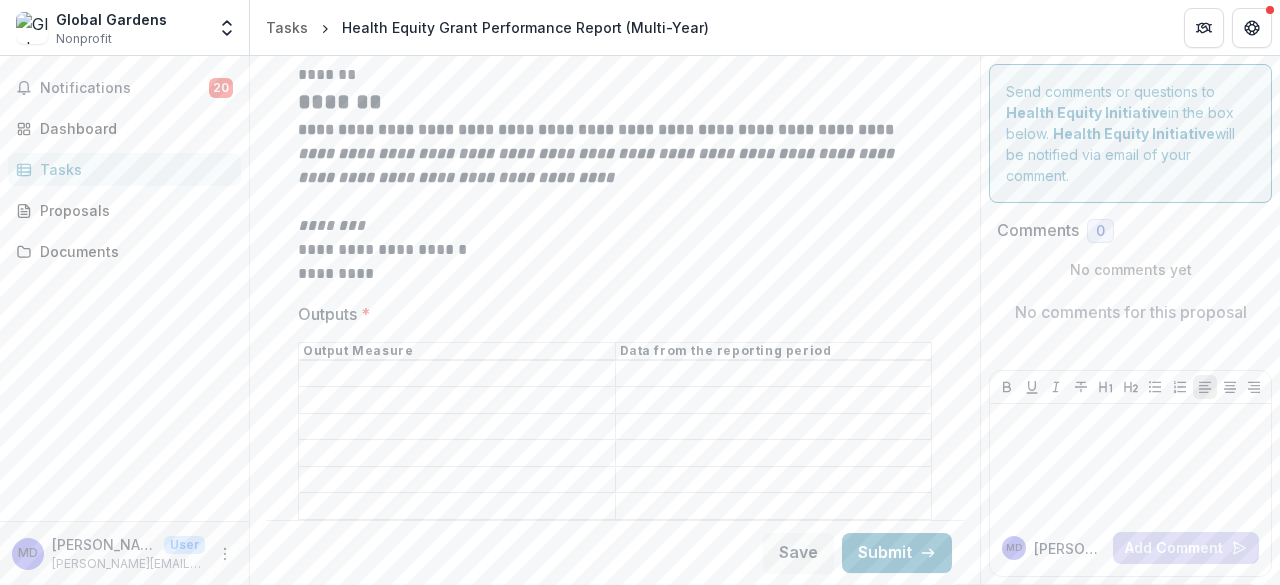 click on "Outputs *" at bounding box center (457, 374) 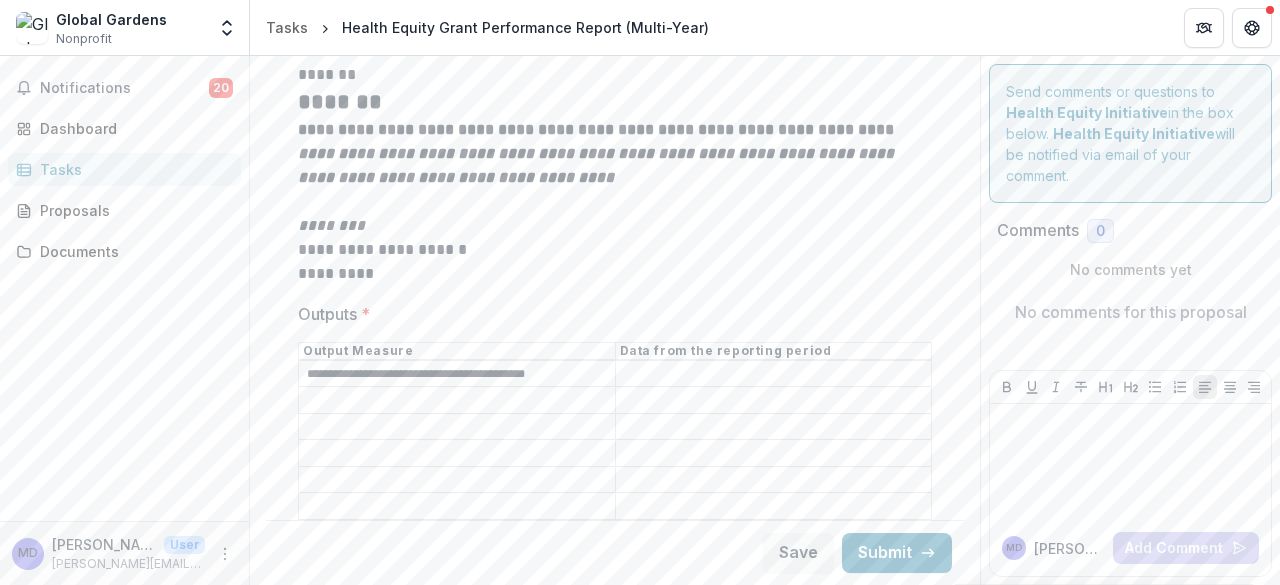 click on "Outputs *" at bounding box center (457, 480) 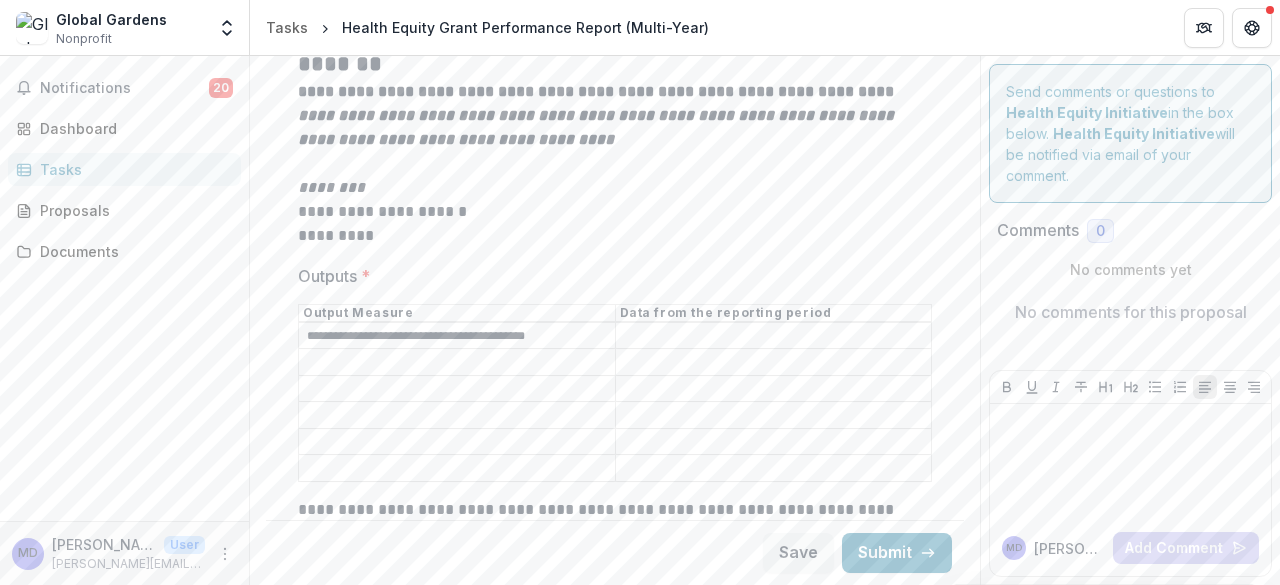 scroll, scrollTop: 3229, scrollLeft: 0, axis: vertical 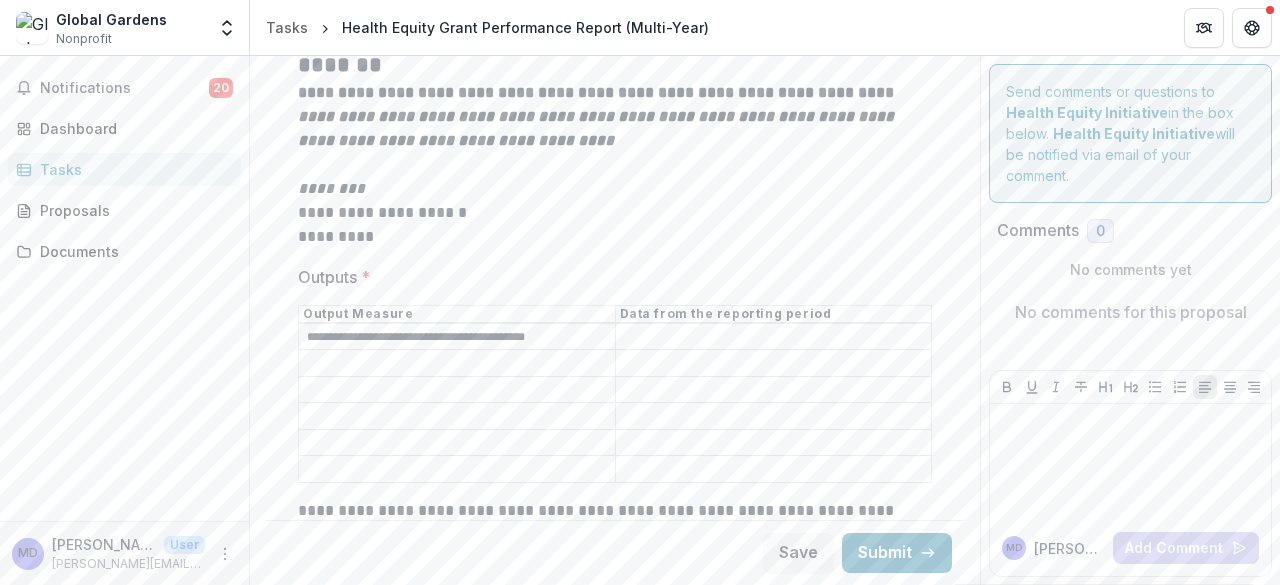 click on "**********" at bounding box center (457, 337) 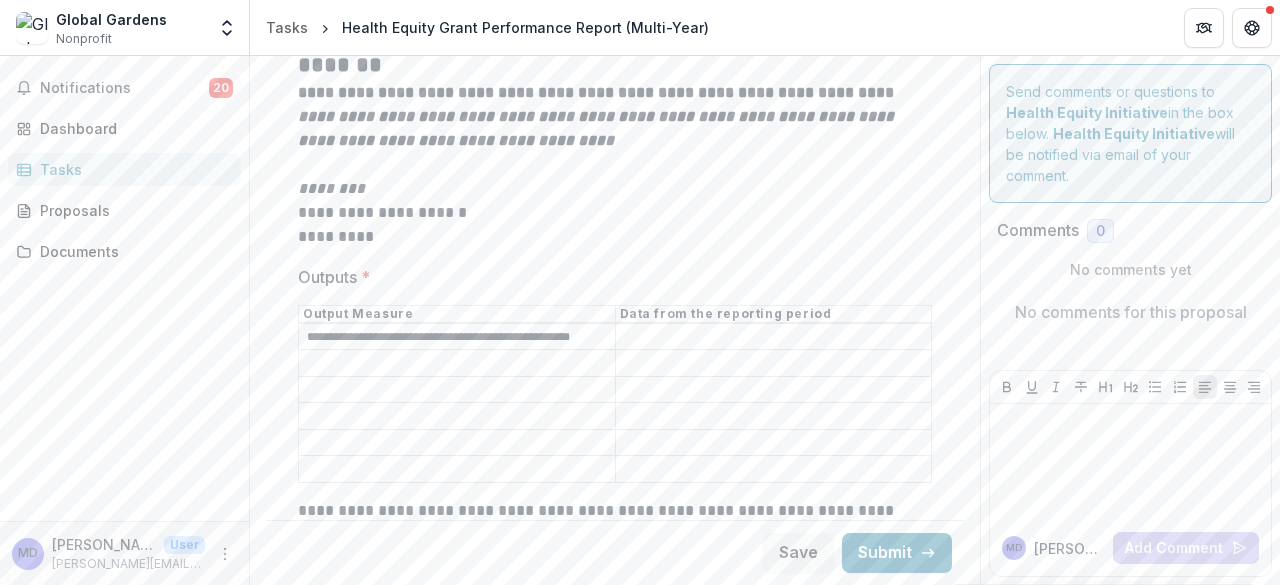type on "**********" 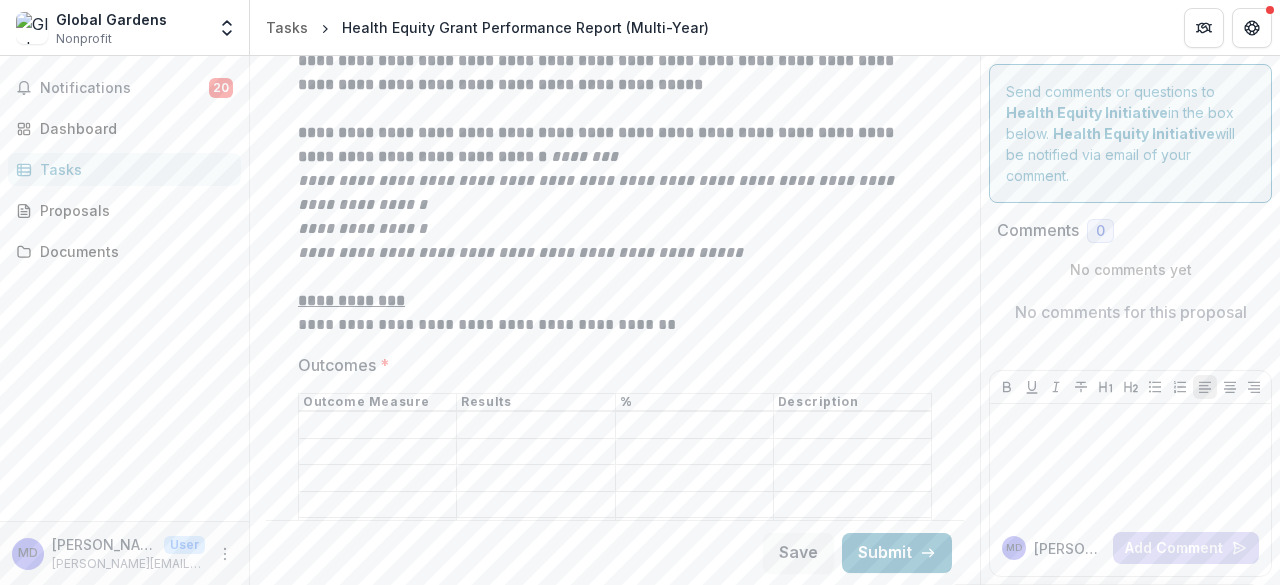 scroll, scrollTop: 3782, scrollLeft: 0, axis: vertical 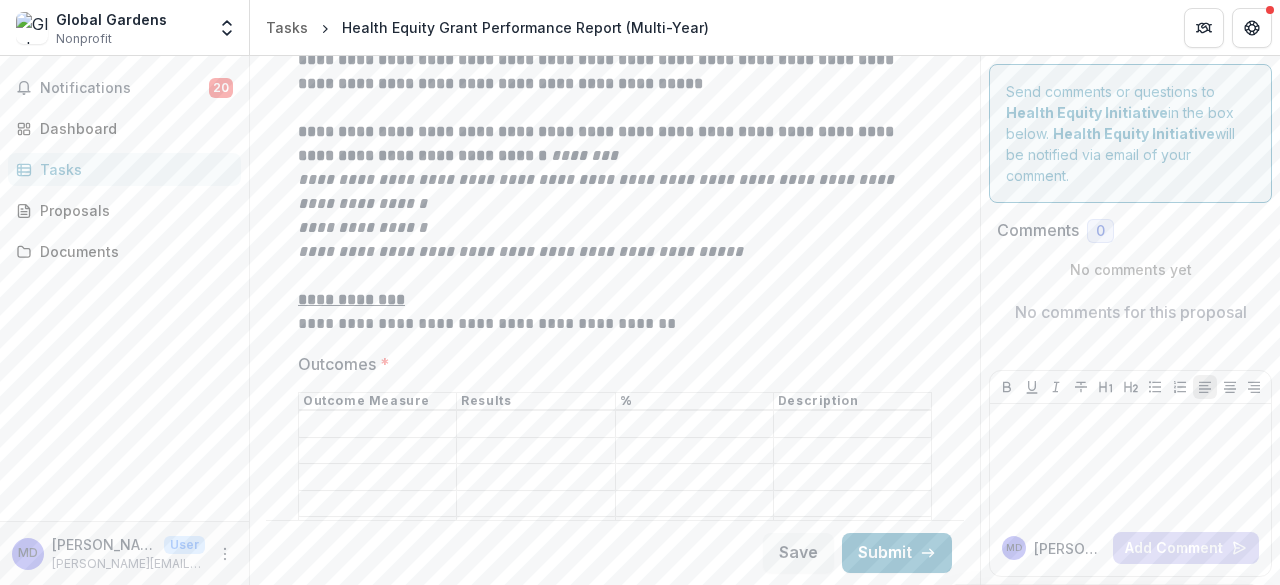 click on "Outcomes *" at bounding box center [377, 425] 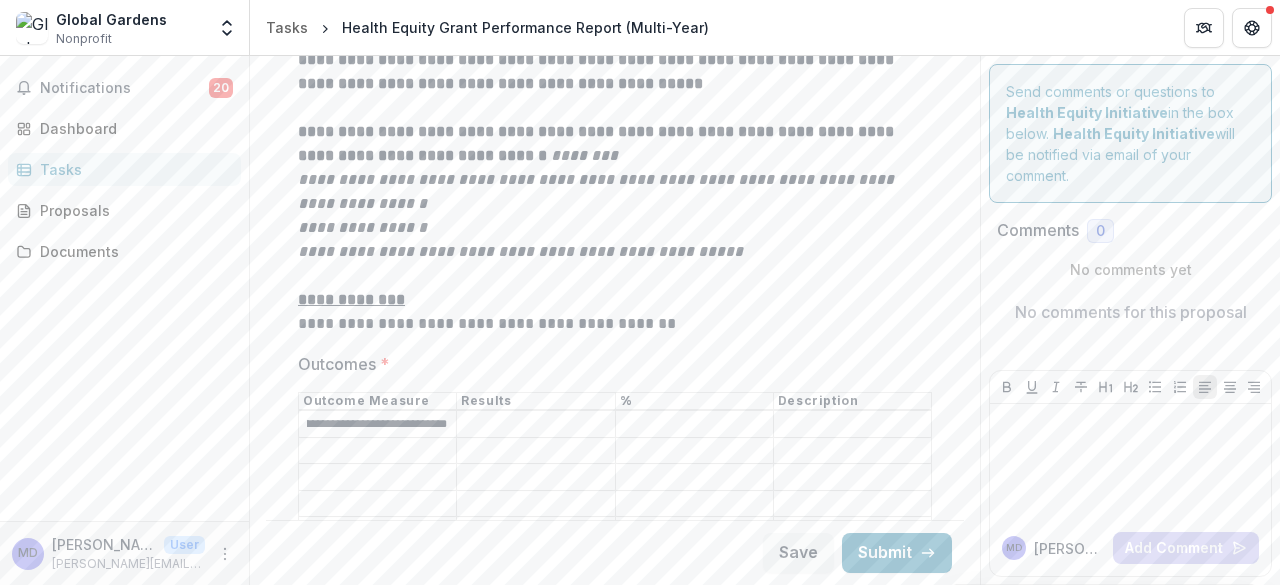 scroll, scrollTop: 0, scrollLeft: 190, axis: horizontal 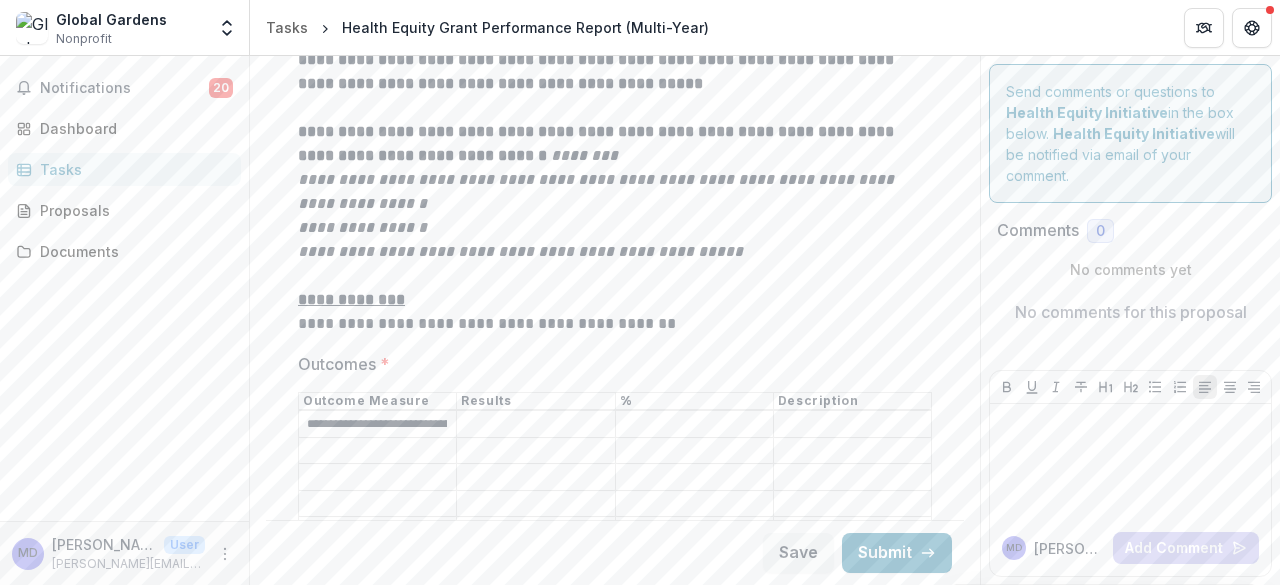 click on "Outcomes *" at bounding box center [535, 451] 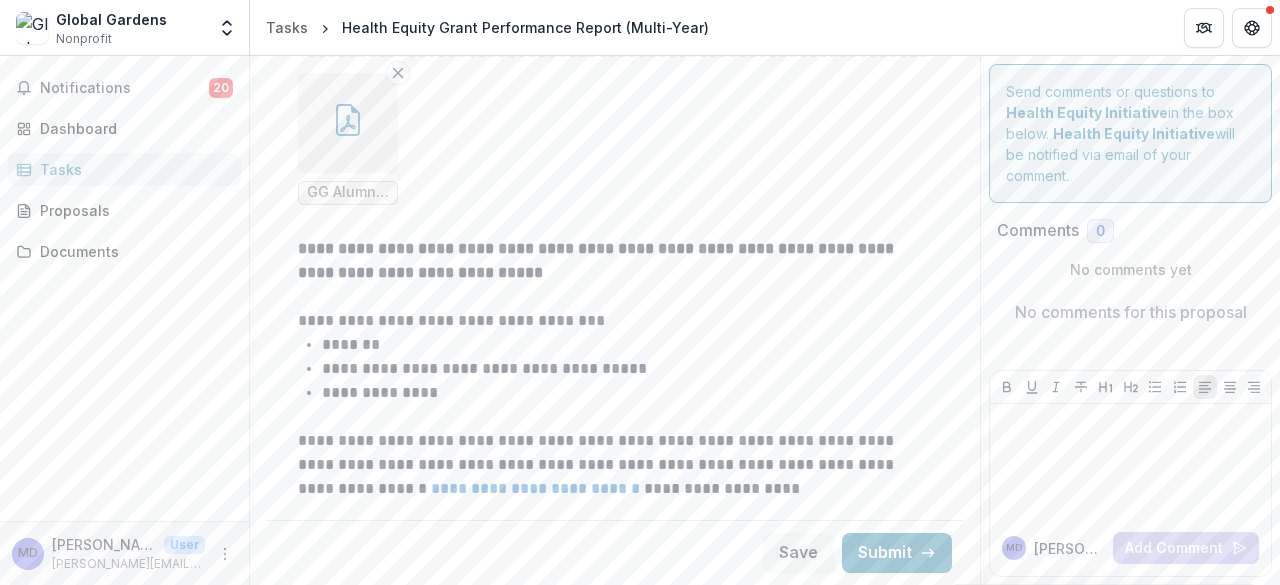 scroll, scrollTop: 5641, scrollLeft: 0, axis: vertical 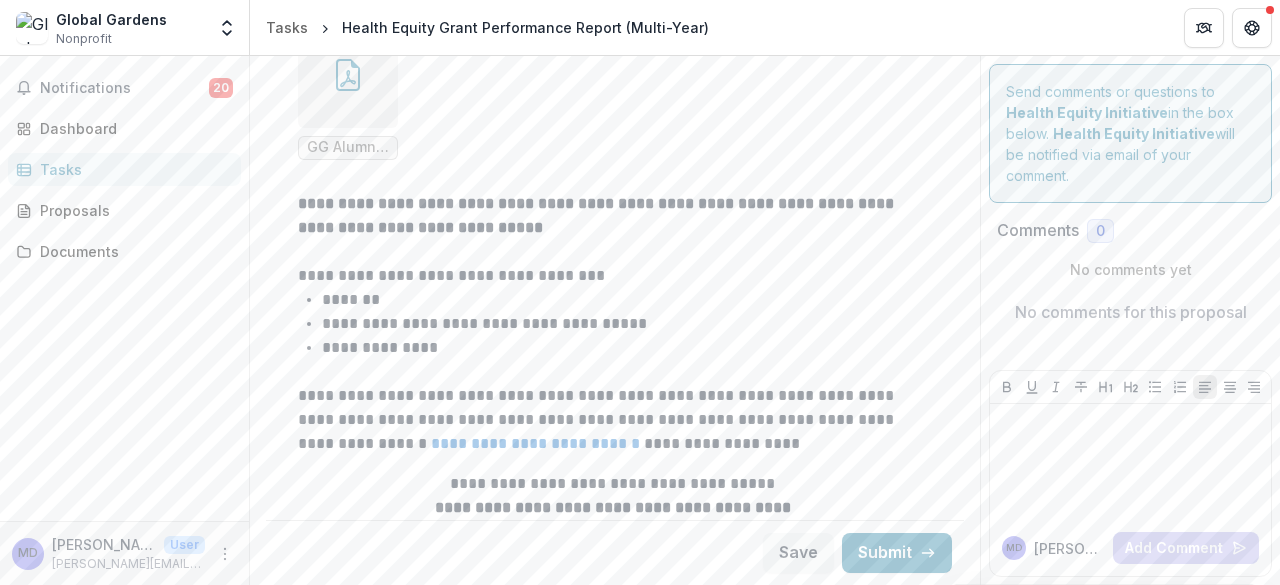 click on "**********" at bounding box center (615, 508) 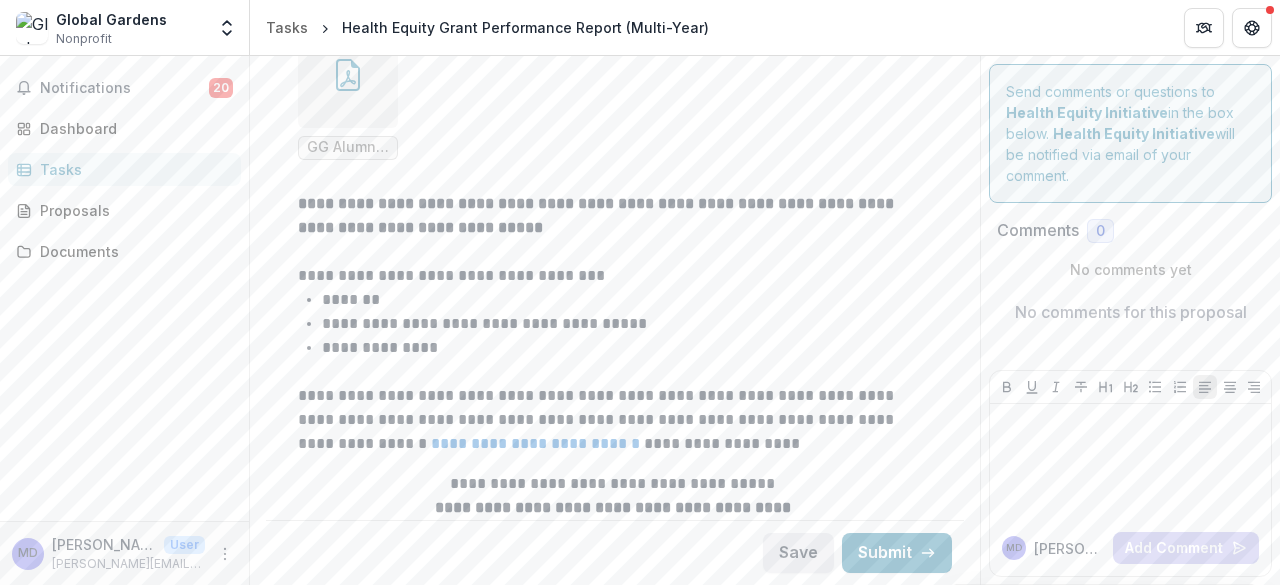 click on "Save" at bounding box center (798, 553) 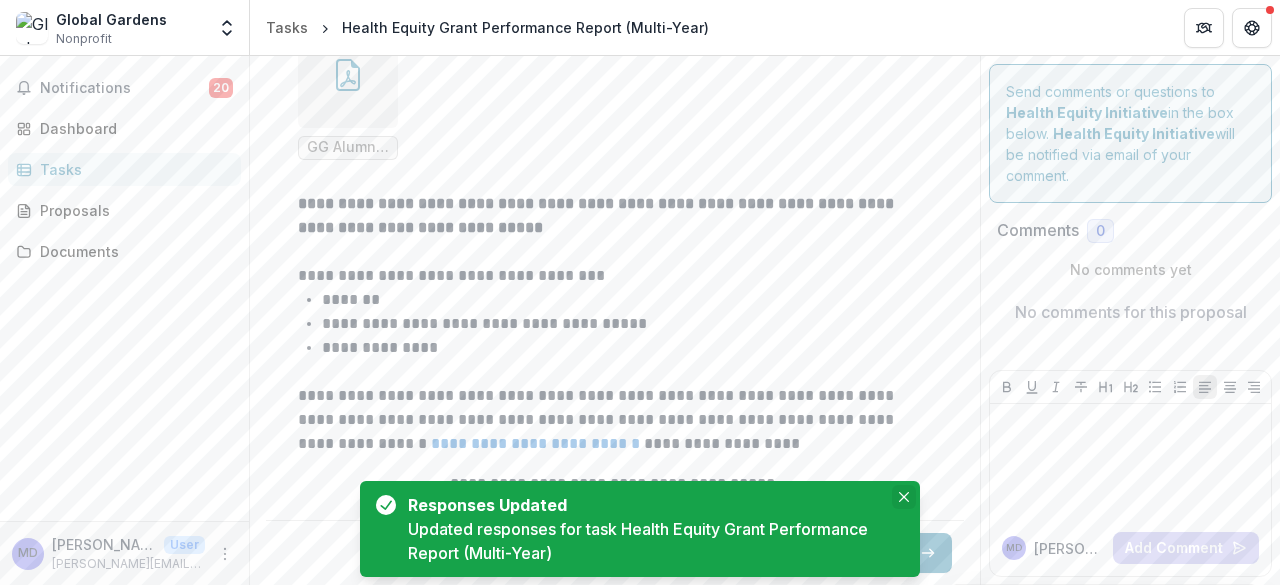 click 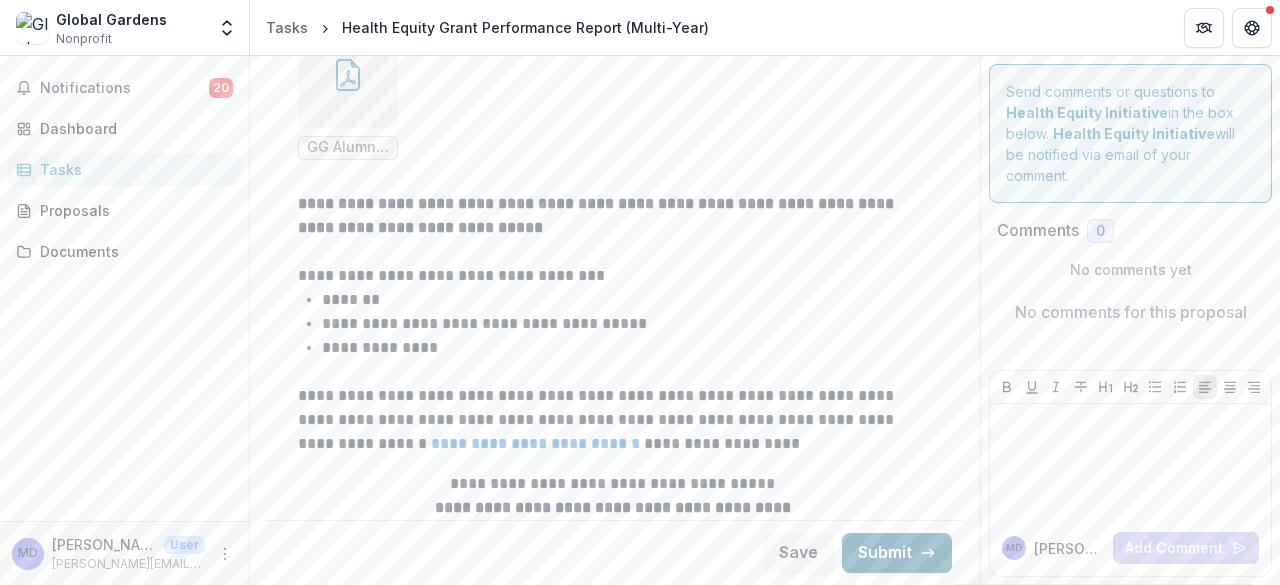 click on "Submit" at bounding box center (897, 553) 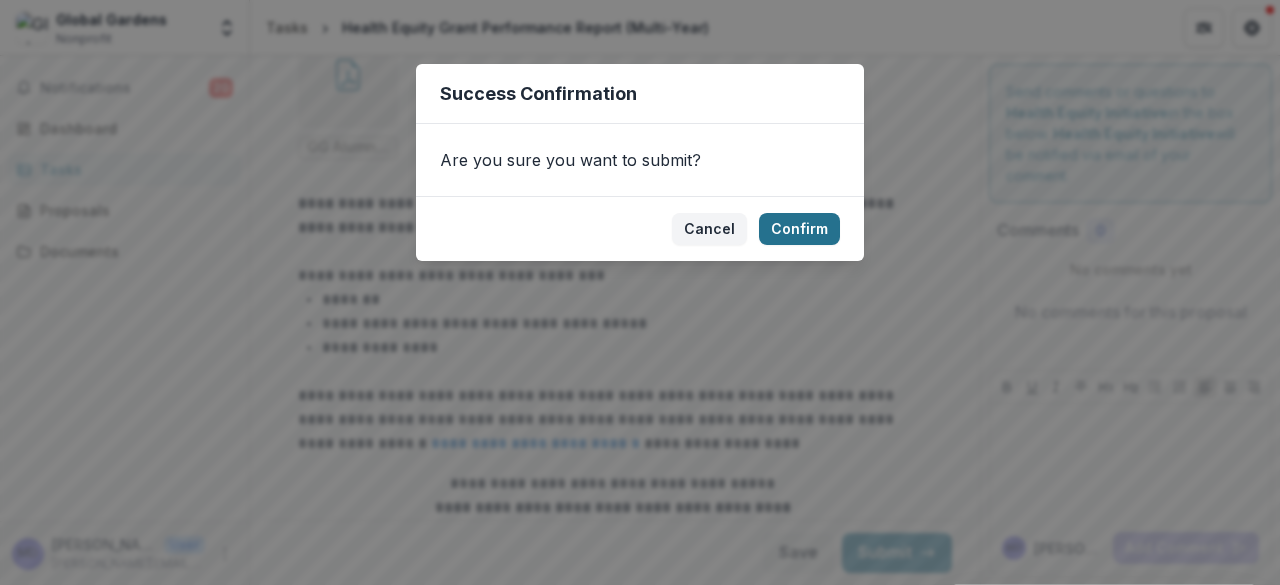 click on "Confirm" at bounding box center [799, 229] 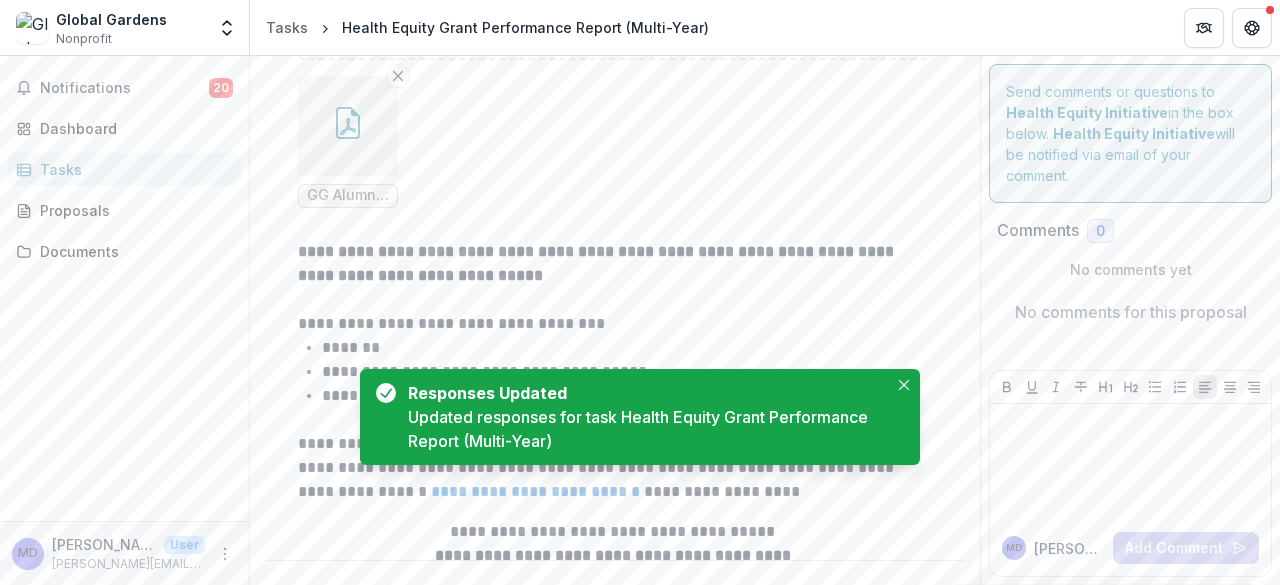 scroll, scrollTop: 5649, scrollLeft: 0, axis: vertical 